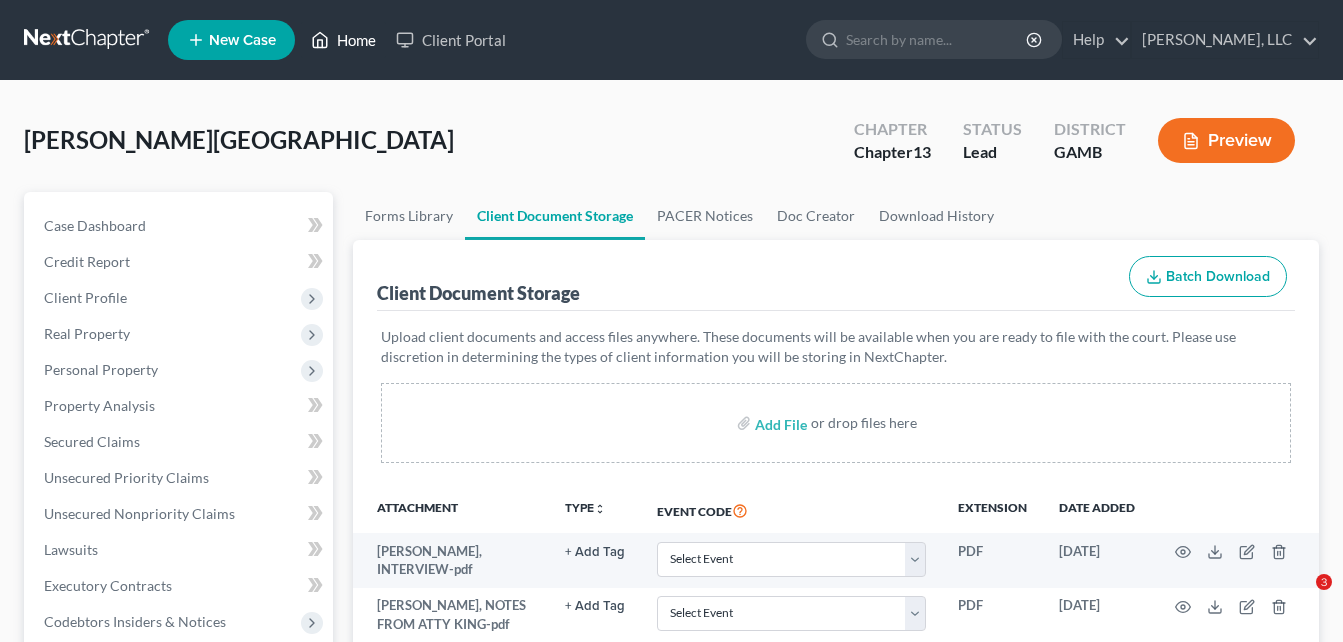 click on "Home" at bounding box center (343, 40) 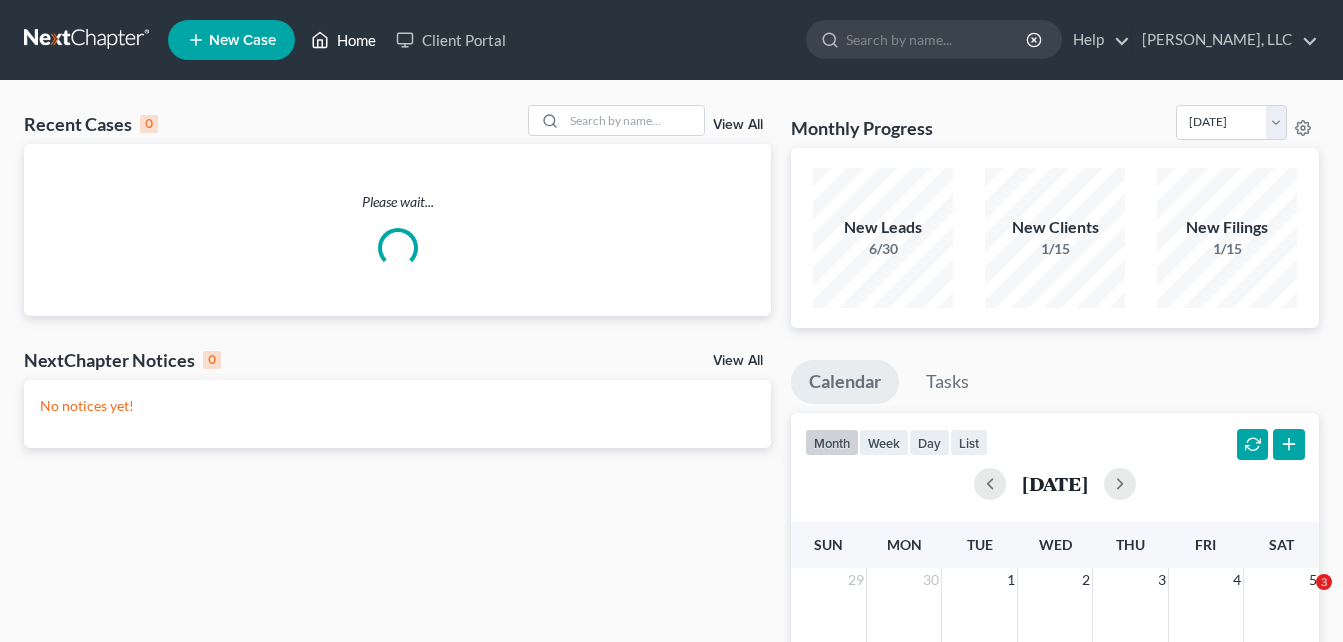 scroll, scrollTop: 0, scrollLeft: 0, axis: both 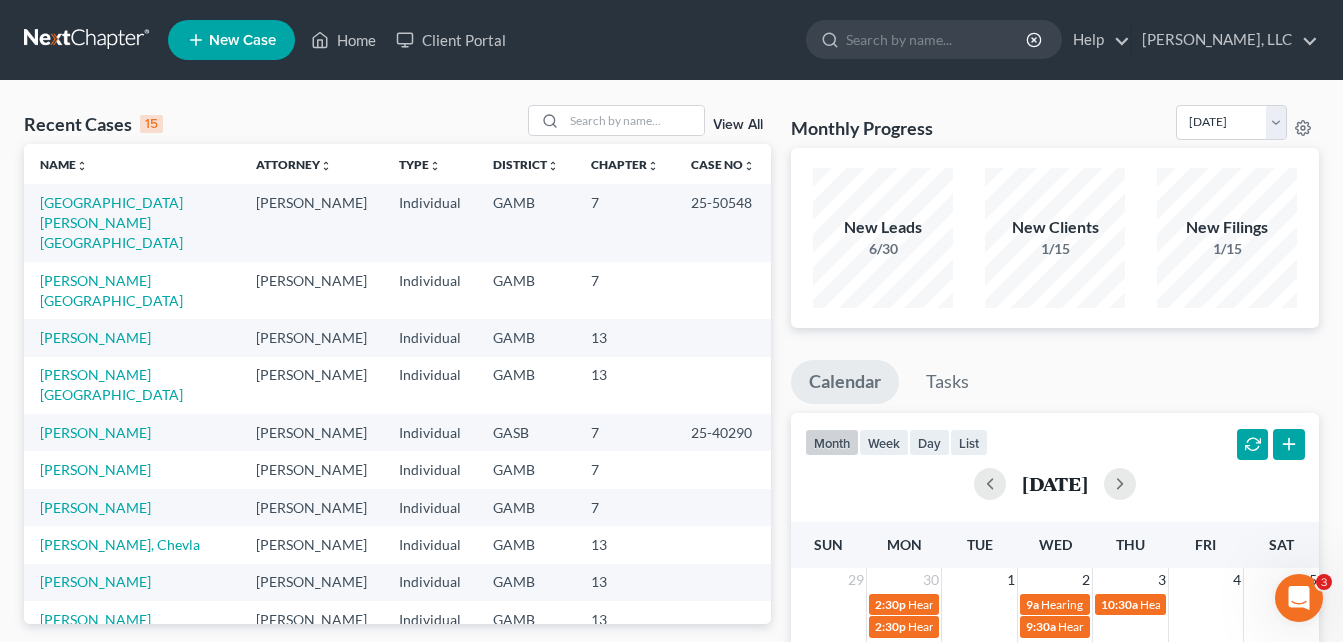 click on "Recent Cases 15         View All
Name
unfold_more
expand_more
expand_less
Attorney
unfold_more
expand_more
expand_less
Type
unfold_more
expand_more
expand_less
District
unfold_more
expand_more
expand_less
Chapter
unfold_more
expand_more
expand_less
Case No
unfold_more
expand_more
expand_less
Prefix
unfold_more
expand_more
expand_less
[PERSON_NAME] [PERSON_NAME] Individual GAMB 7 25-50548 [PERSON_NAME] [PERSON_NAME] Individual GAMB 7 [PERSON_NAME] [PERSON_NAME] Individual GAMB 13 [PERSON_NAME] [PERSON_NAME] Individual GAMB 13 [PERSON_NAME] [PERSON_NAME] Individual GASB 7 25-40290 [PERSON_NAME] [PERSON_NAME] Individual GAMB 7 [PERSON_NAME] [PERSON_NAME] Individual GAMB 7 [PERSON_NAME], Chevla [PERSON_NAME] Individual GAMB 13 [PERSON_NAME] [PERSON_NAME] Individual GAMB 13 [PERSON_NAME] [PERSON_NAME] Individual GAMB 13 [PERSON_NAME], [PERSON_NAME] Individual GAMB 13 [PERSON_NAME] [PERSON_NAME] 7" at bounding box center (671, 742) 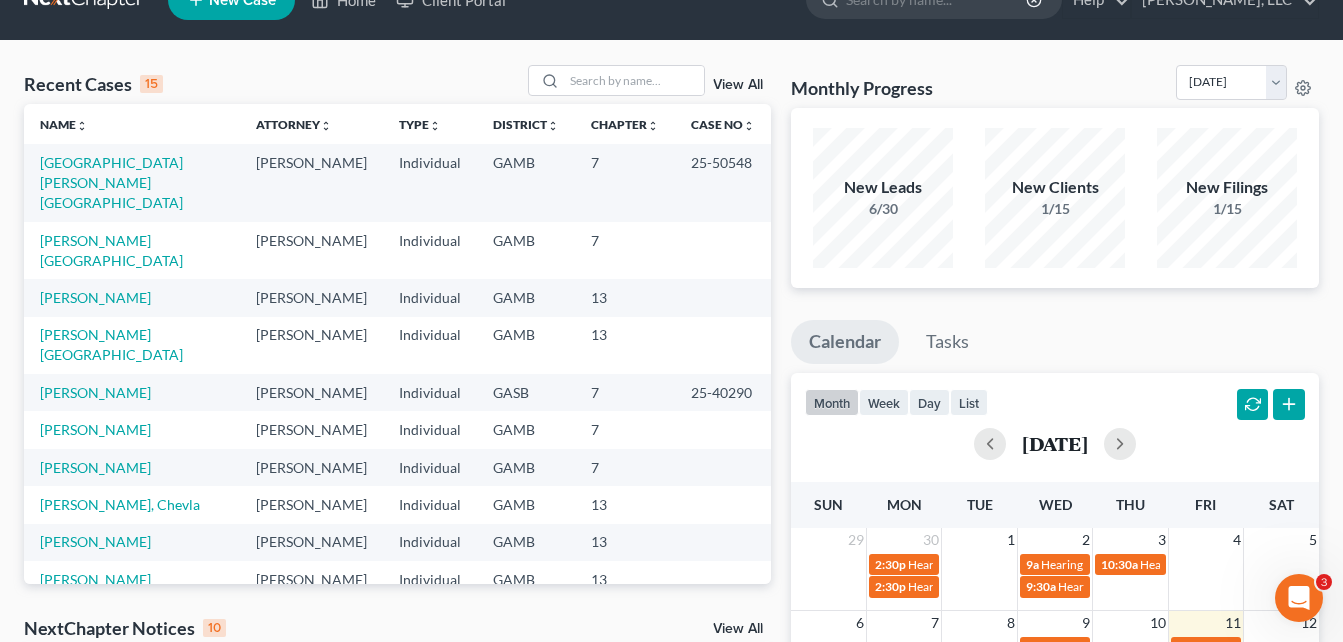 scroll, scrollTop: 0, scrollLeft: 0, axis: both 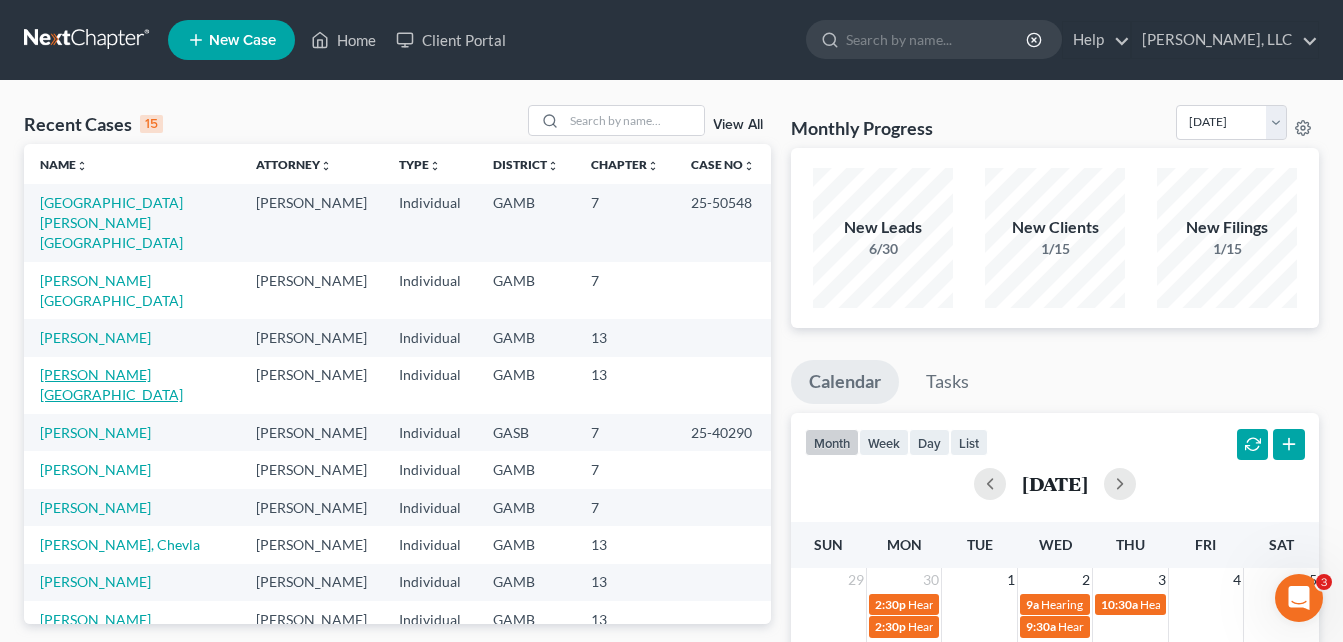 click on "[PERSON_NAME][GEOGRAPHIC_DATA]" at bounding box center (111, 384) 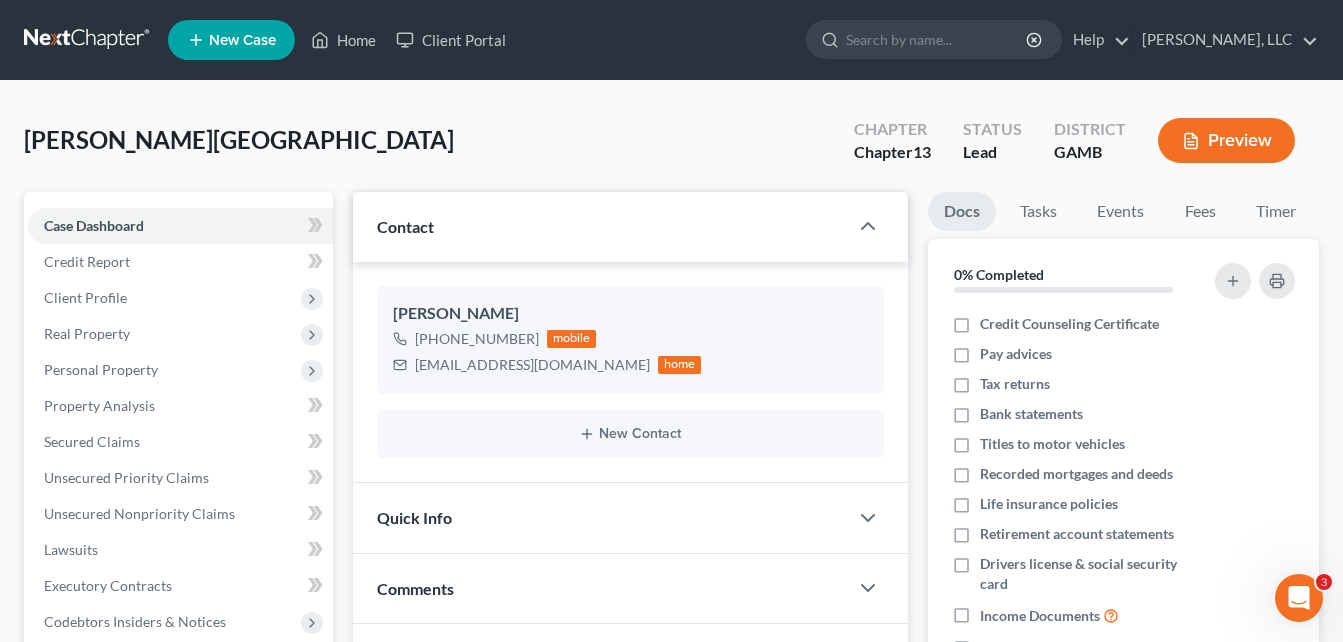 click on "[PERSON_NAME] Upgraded Chapter Chapter  13 Status Lead District [GEOGRAPHIC_DATA] Preview" at bounding box center (671, 148) 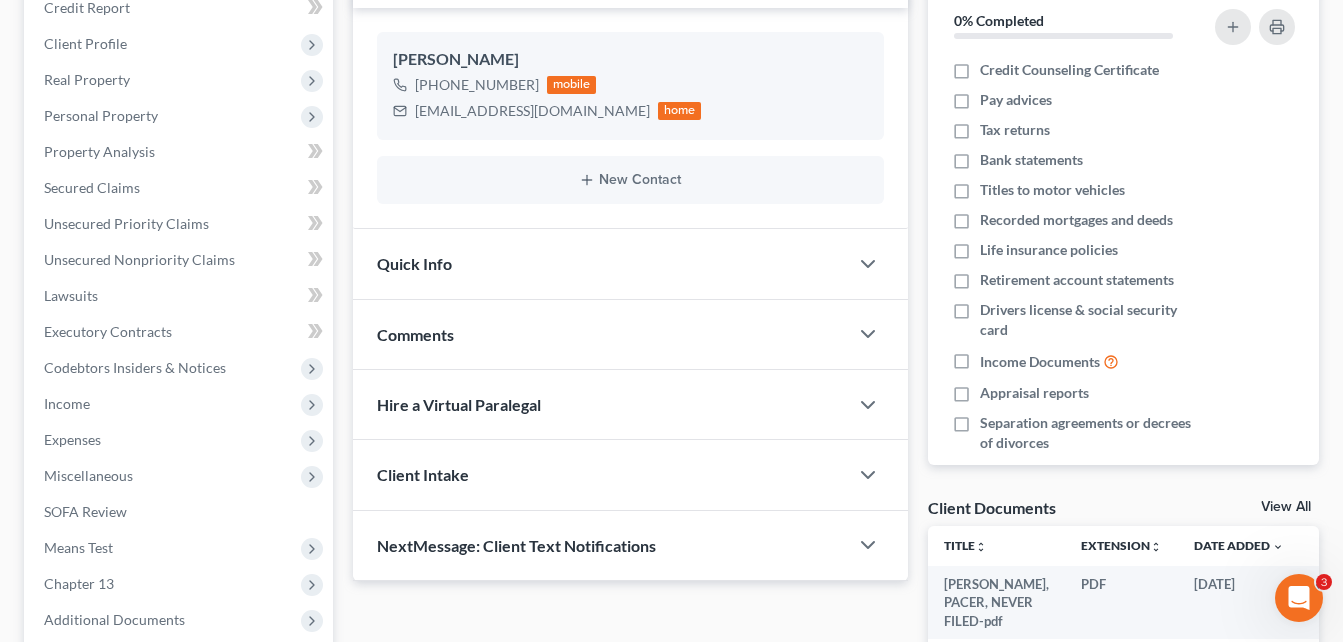scroll, scrollTop: 280, scrollLeft: 0, axis: vertical 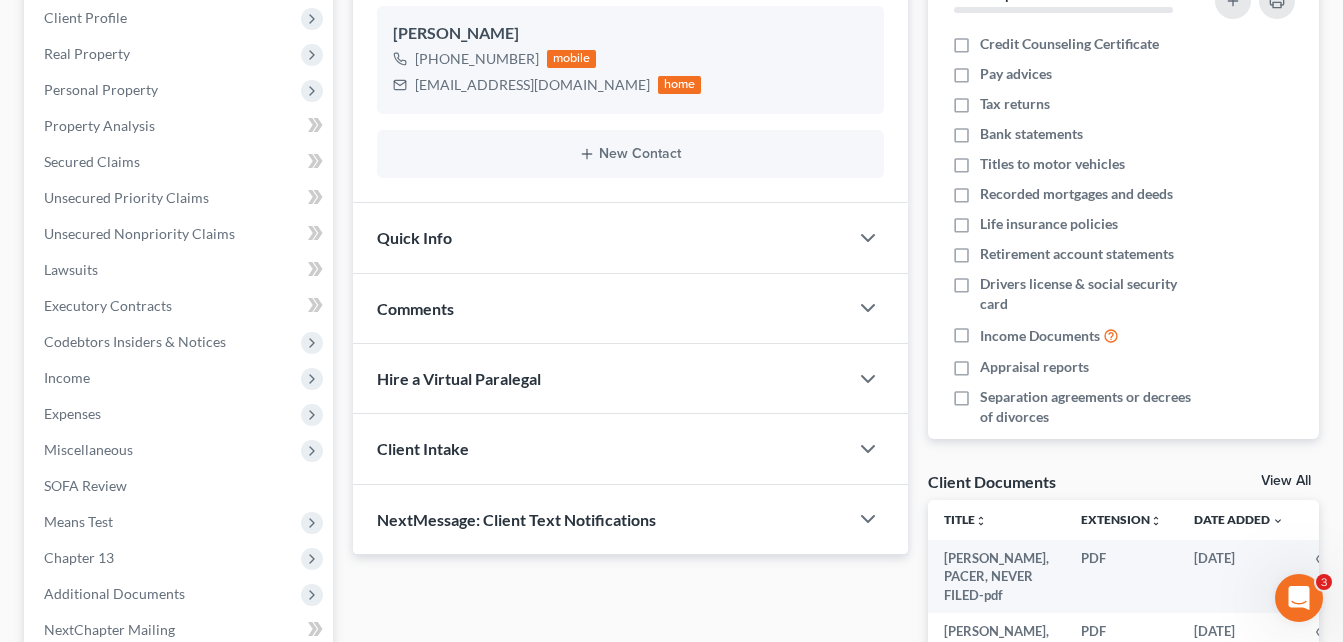 click on "Case Dashboard
Payments
Invoices
Payments
Payments
Credit Report
Client Profile" at bounding box center (178, 350) 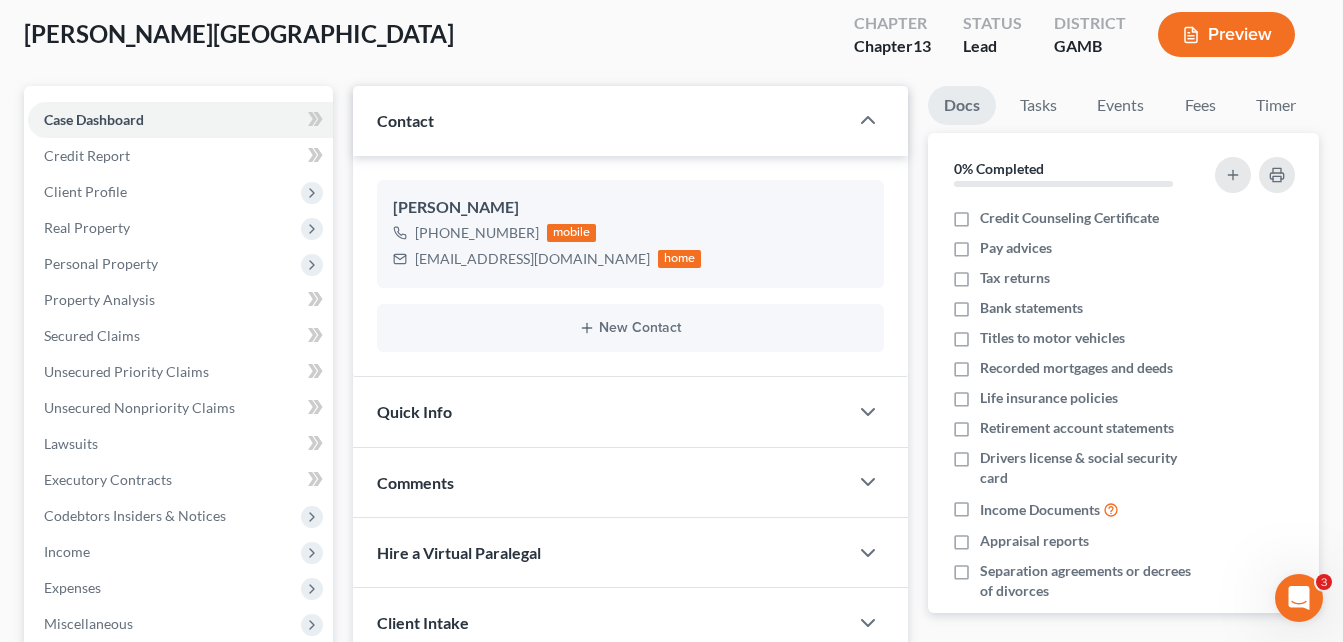 scroll, scrollTop: 80, scrollLeft: 0, axis: vertical 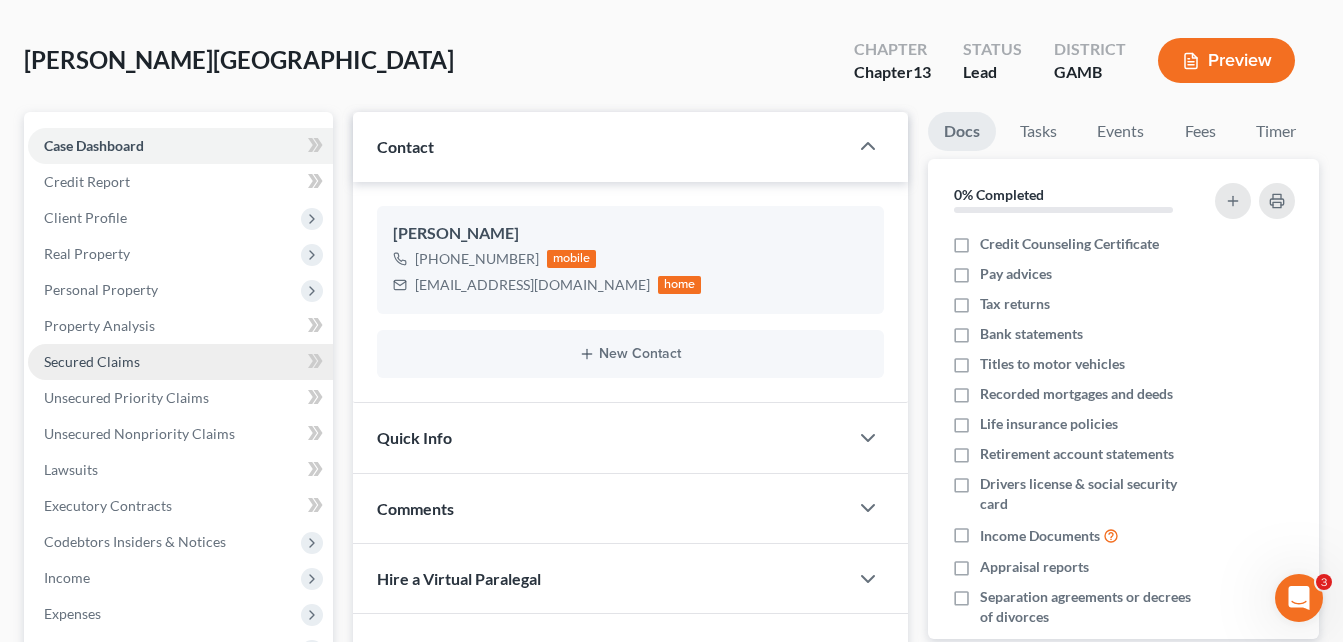 click on "Secured Claims" at bounding box center [92, 361] 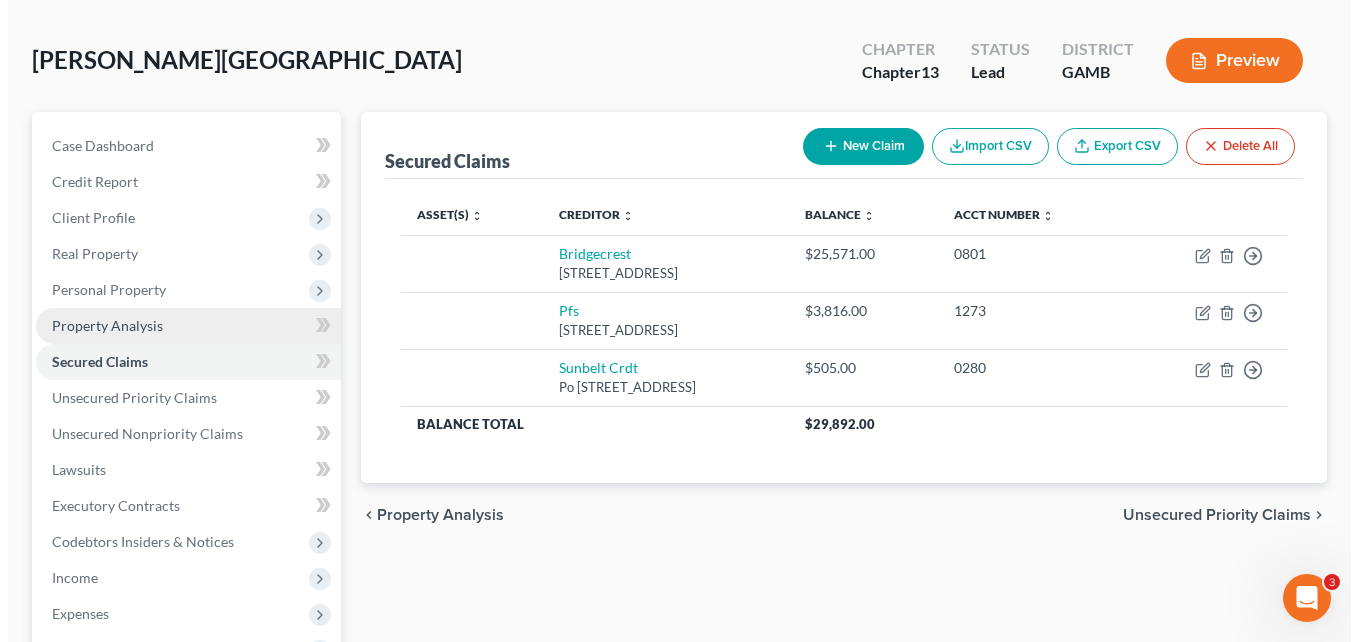 scroll, scrollTop: 0, scrollLeft: 0, axis: both 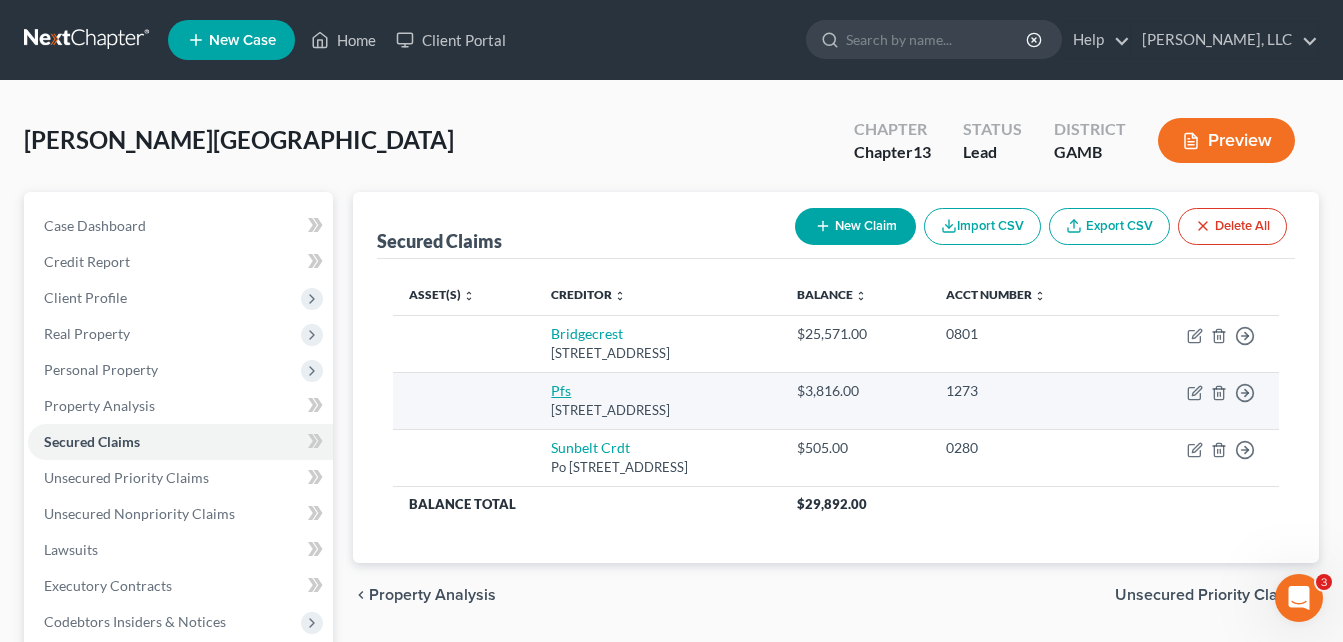 click on "Pfs" at bounding box center (561, 390) 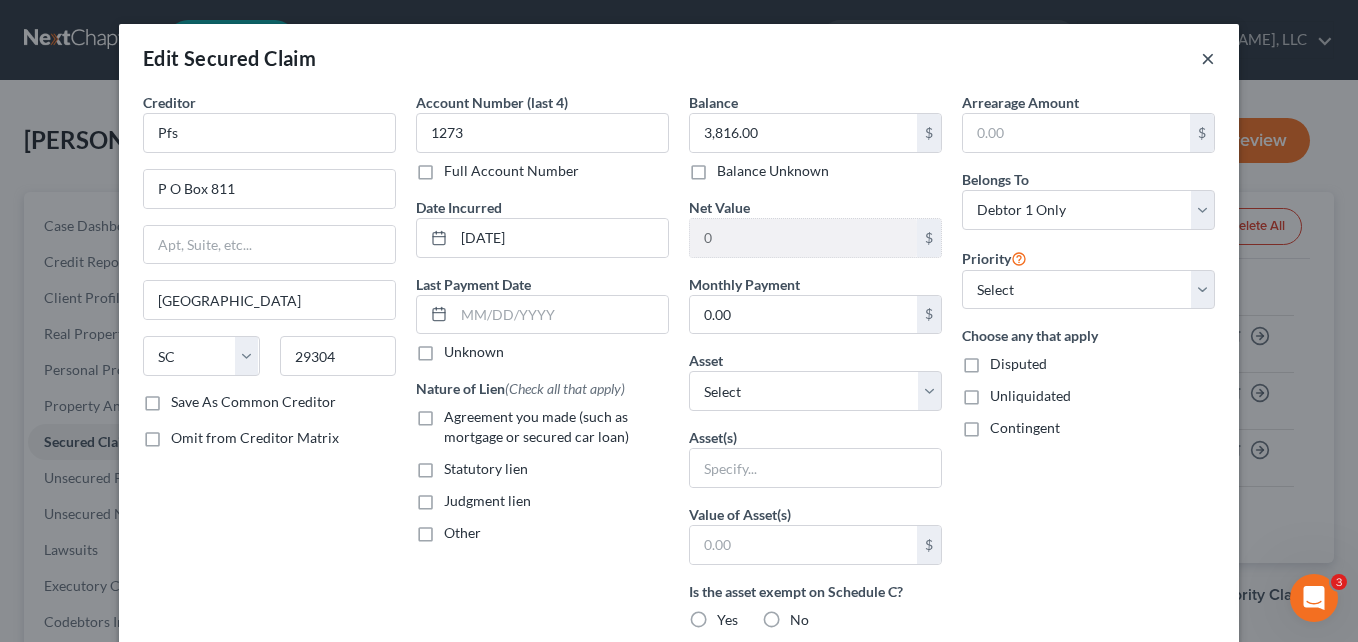 click on "×" at bounding box center [1208, 58] 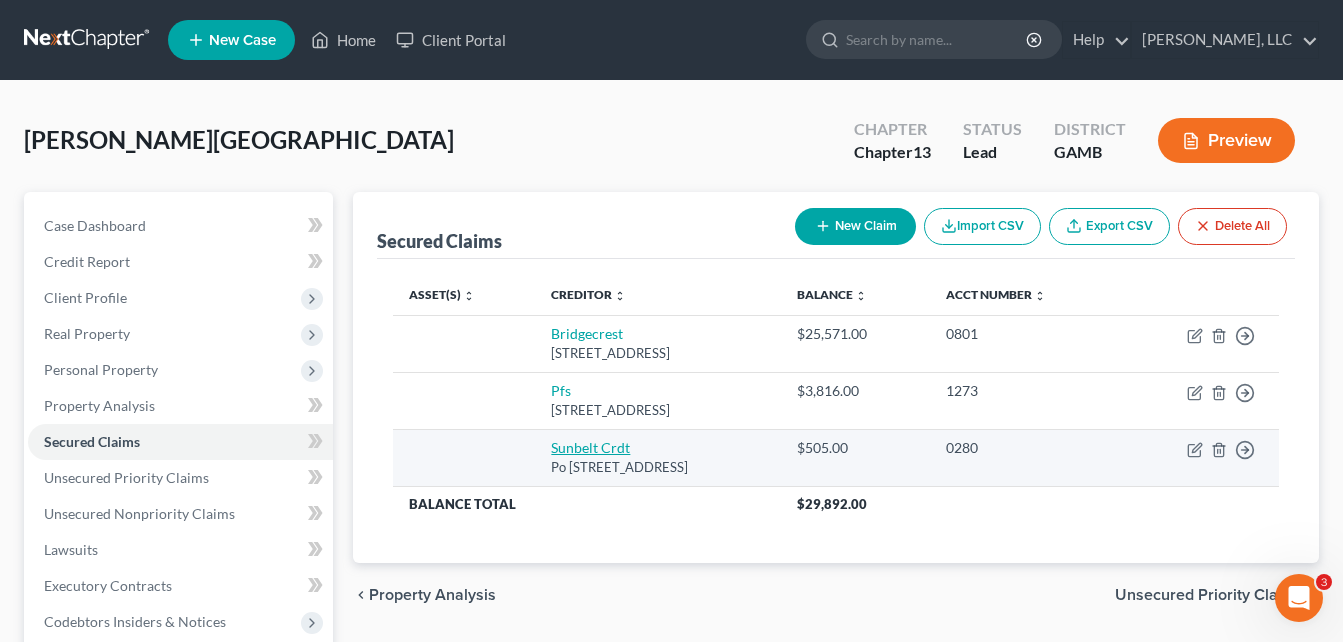 click on "Sunbelt Crdt" at bounding box center [590, 447] 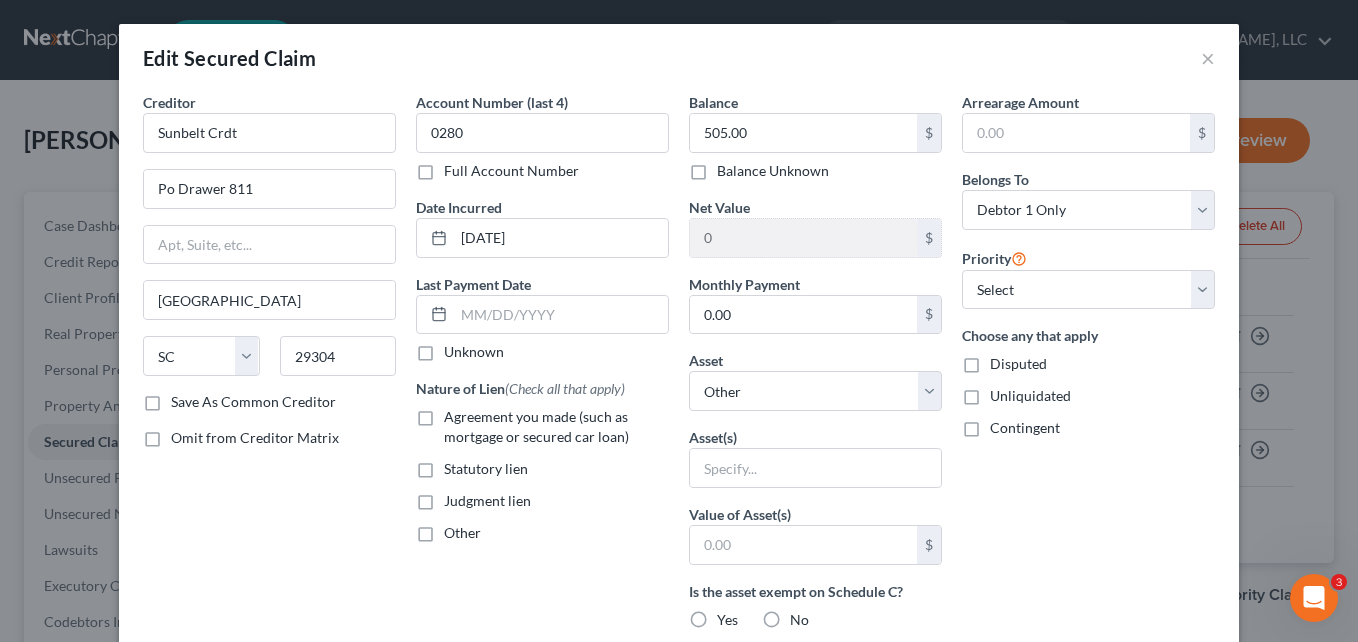 scroll, scrollTop: 526, scrollLeft: 0, axis: vertical 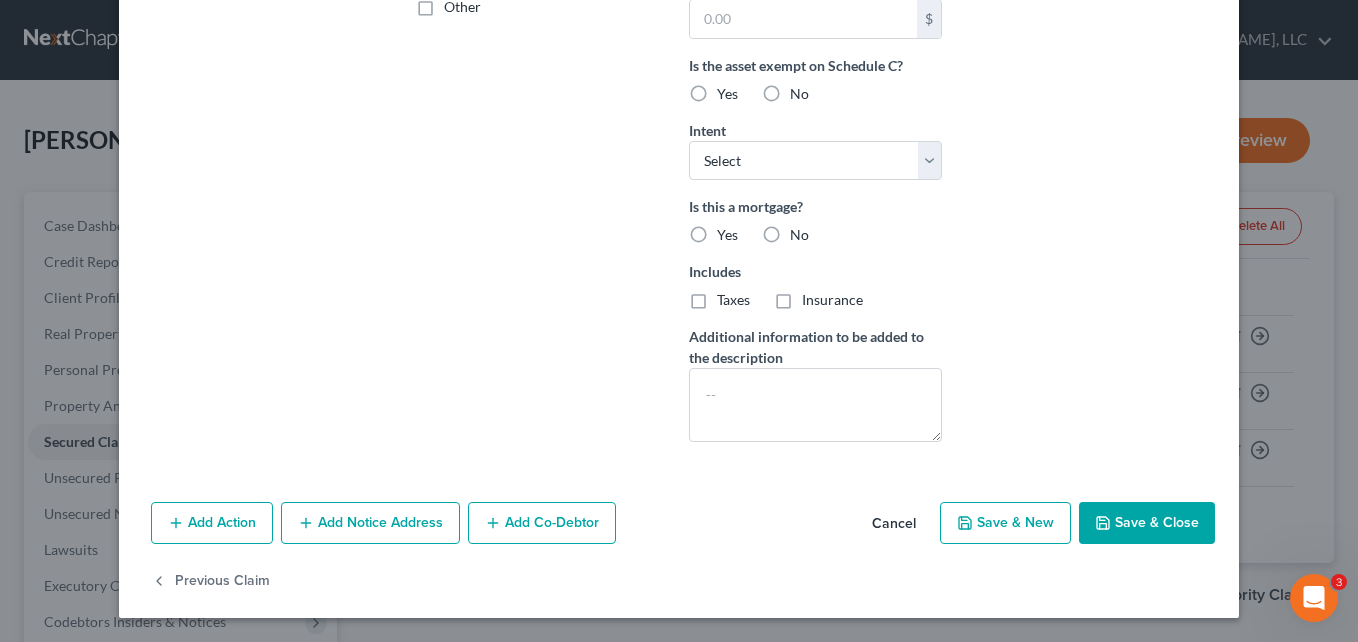 click on "Add Notice Address" at bounding box center [370, 523] 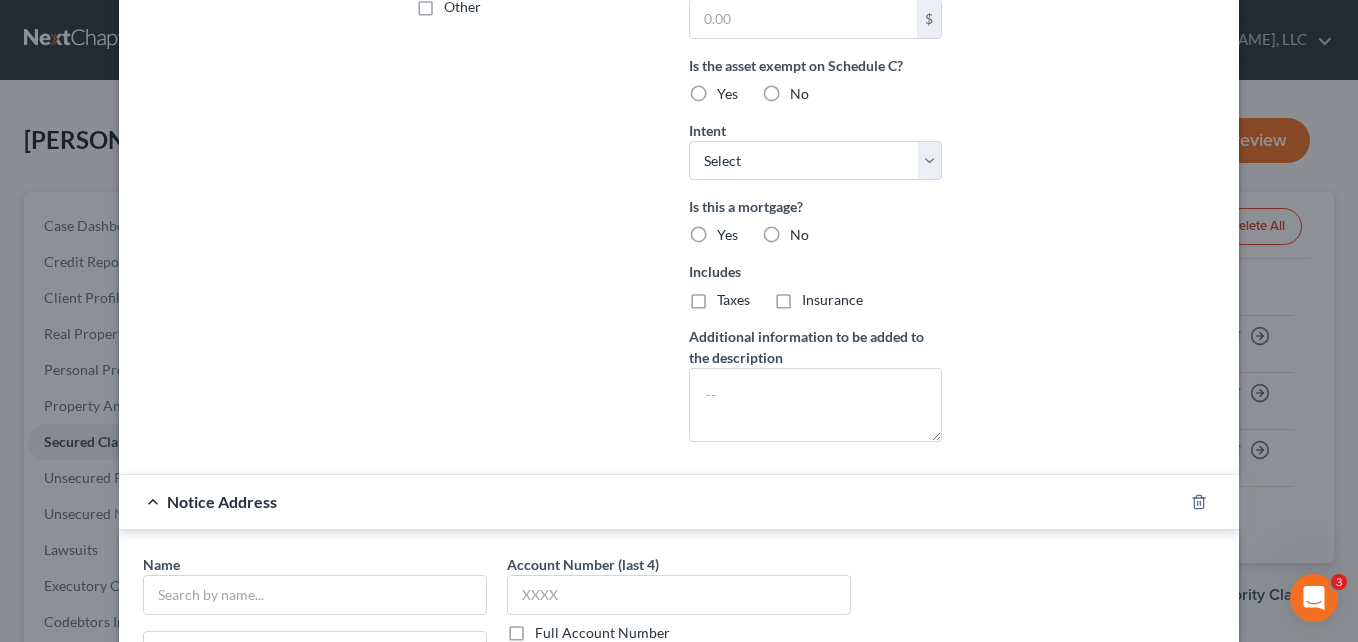 scroll, scrollTop: 957, scrollLeft: 0, axis: vertical 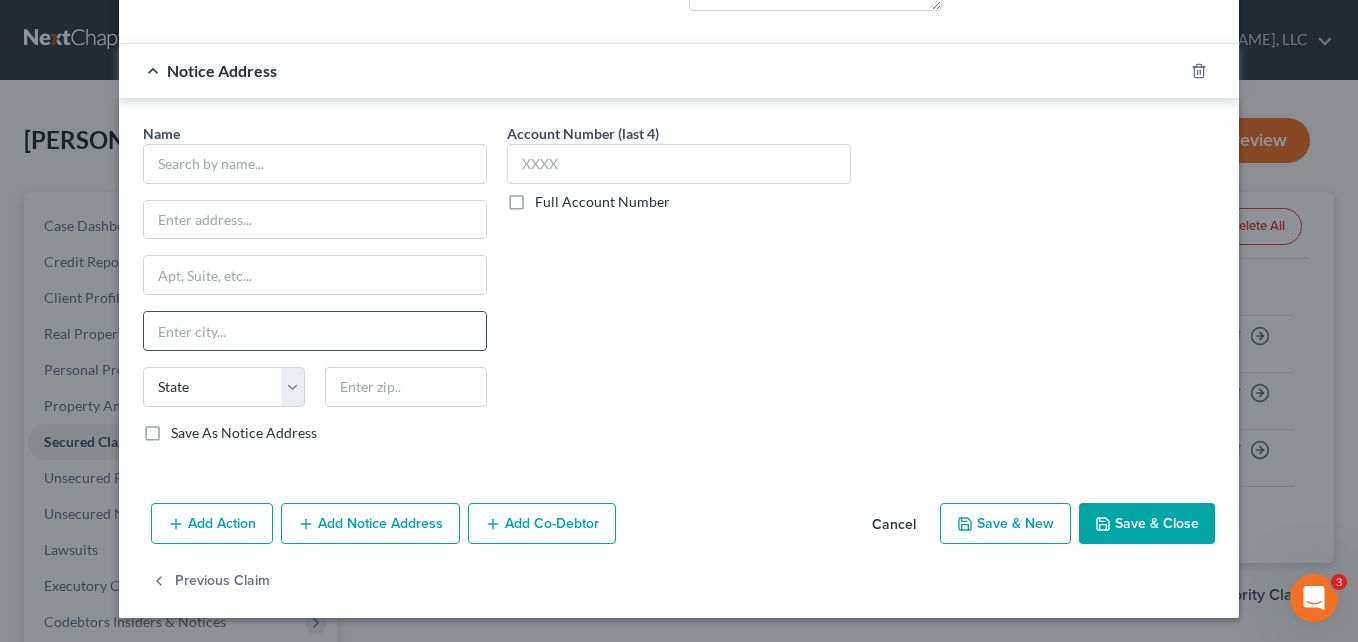 click at bounding box center (315, 331) 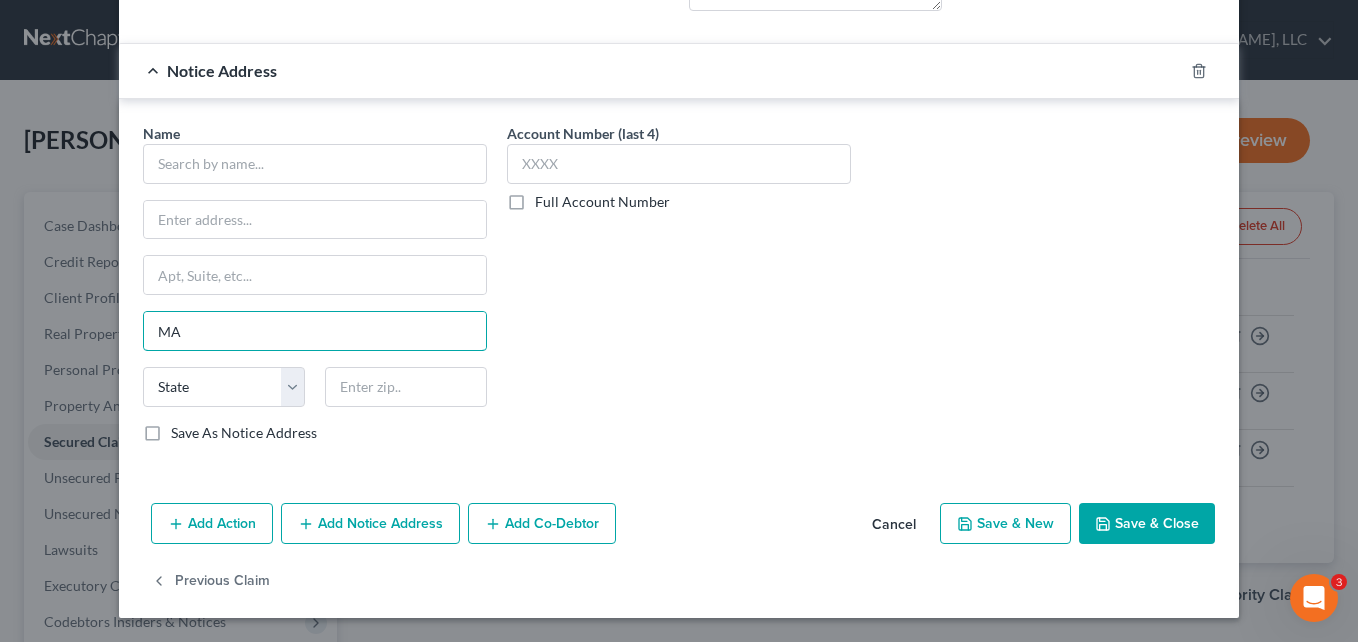 type on "M" 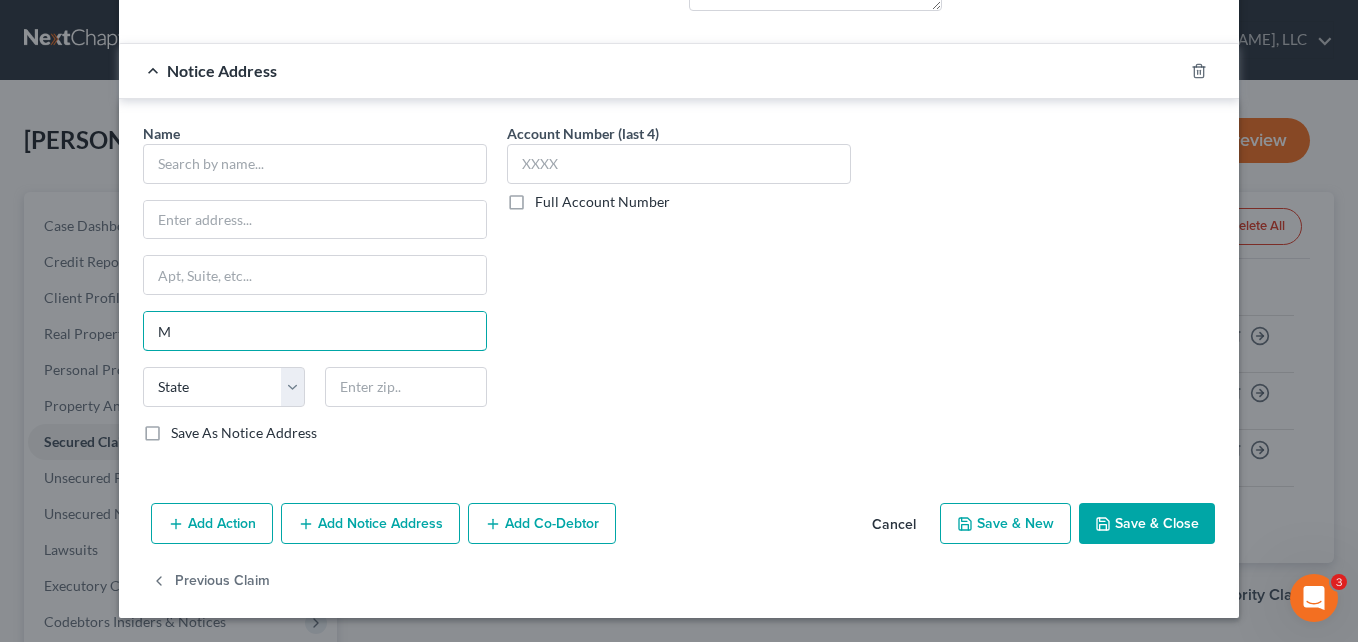 type 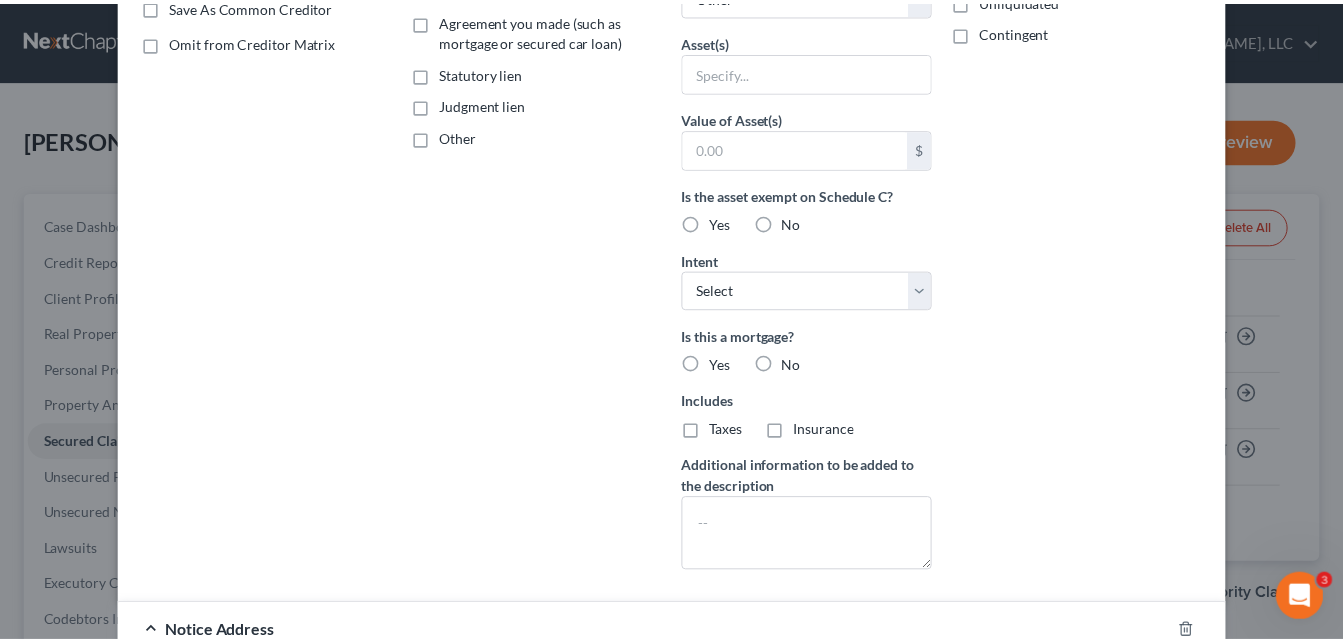 scroll, scrollTop: 0, scrollLeft: 0, axis: both 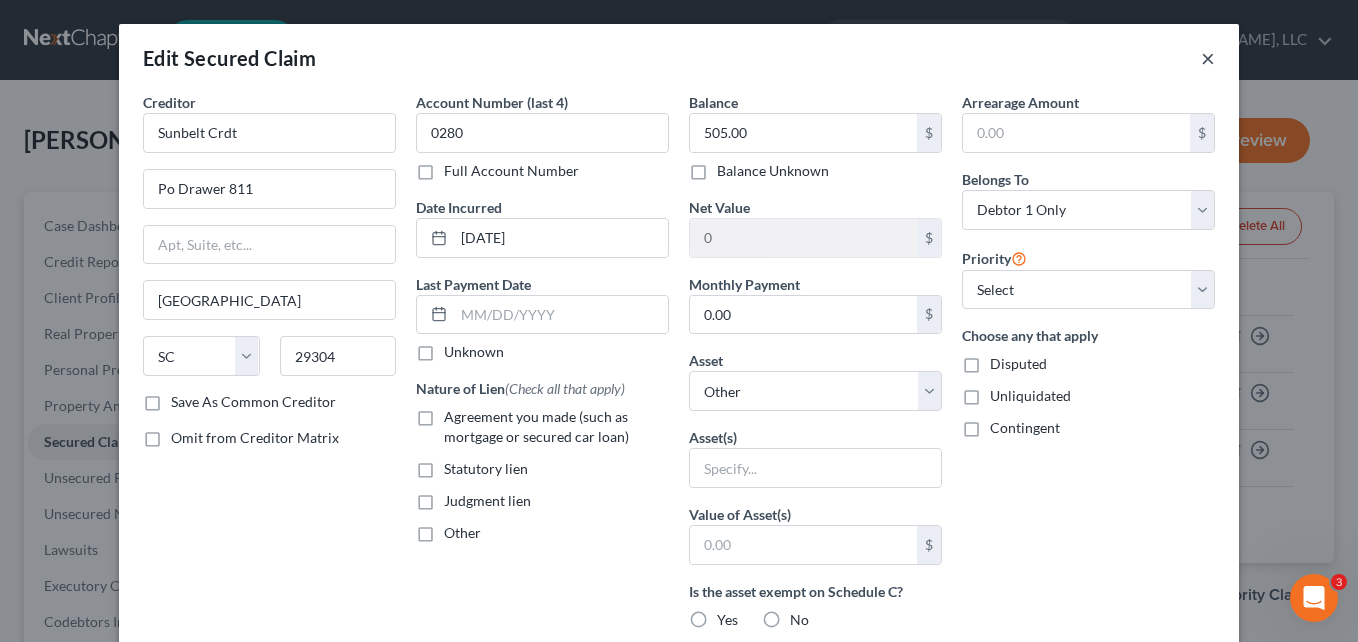 click on "×" at bounding box center (1208, 58) 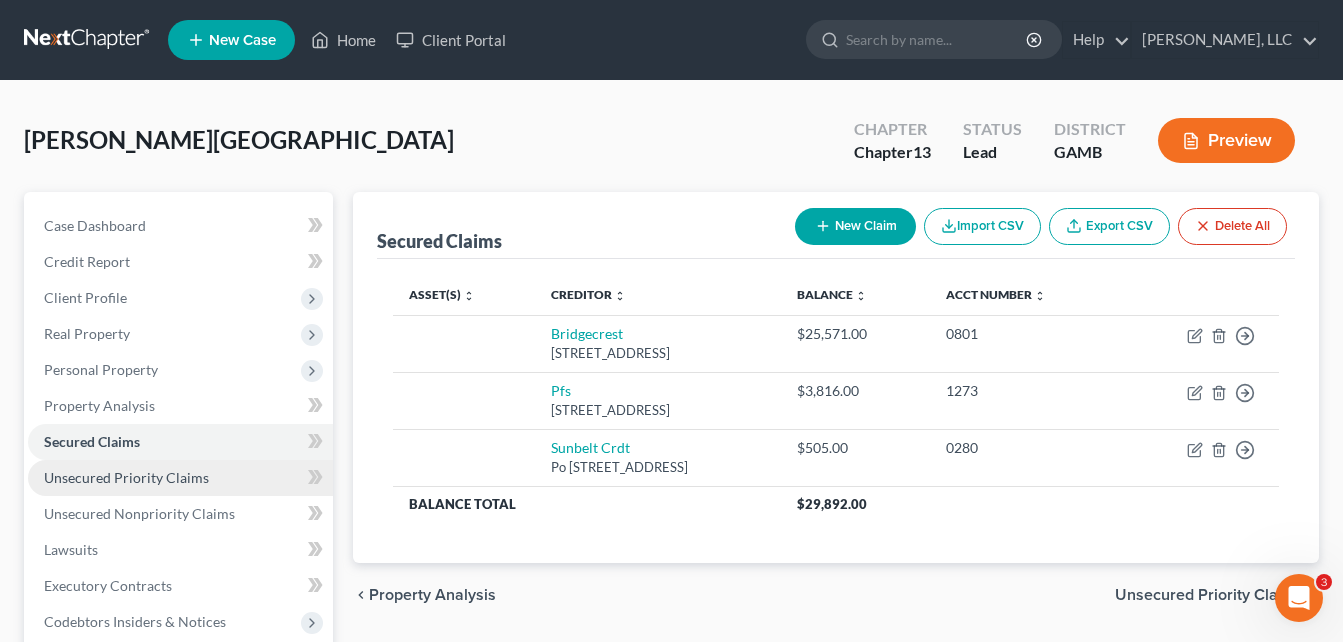 click on "Unsecured Priority Claims" at bounding box center (126, 477) 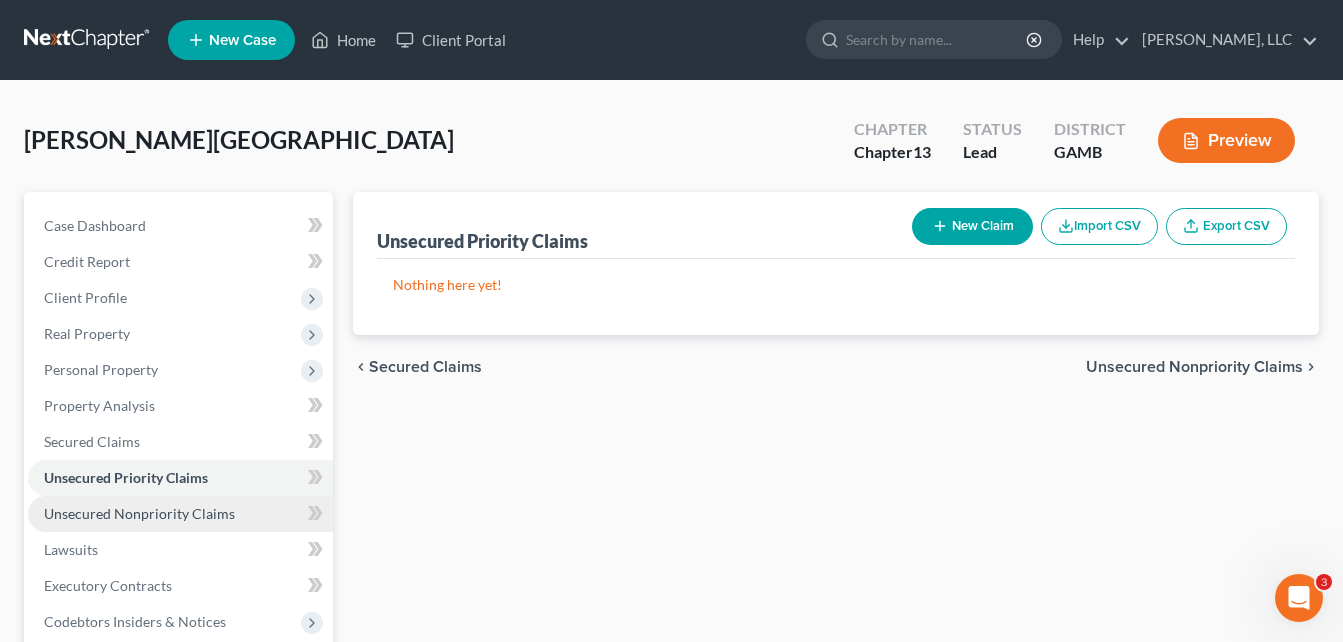 click on "Unsecured Nonpriority Claims" at bounding box center (139, 513) 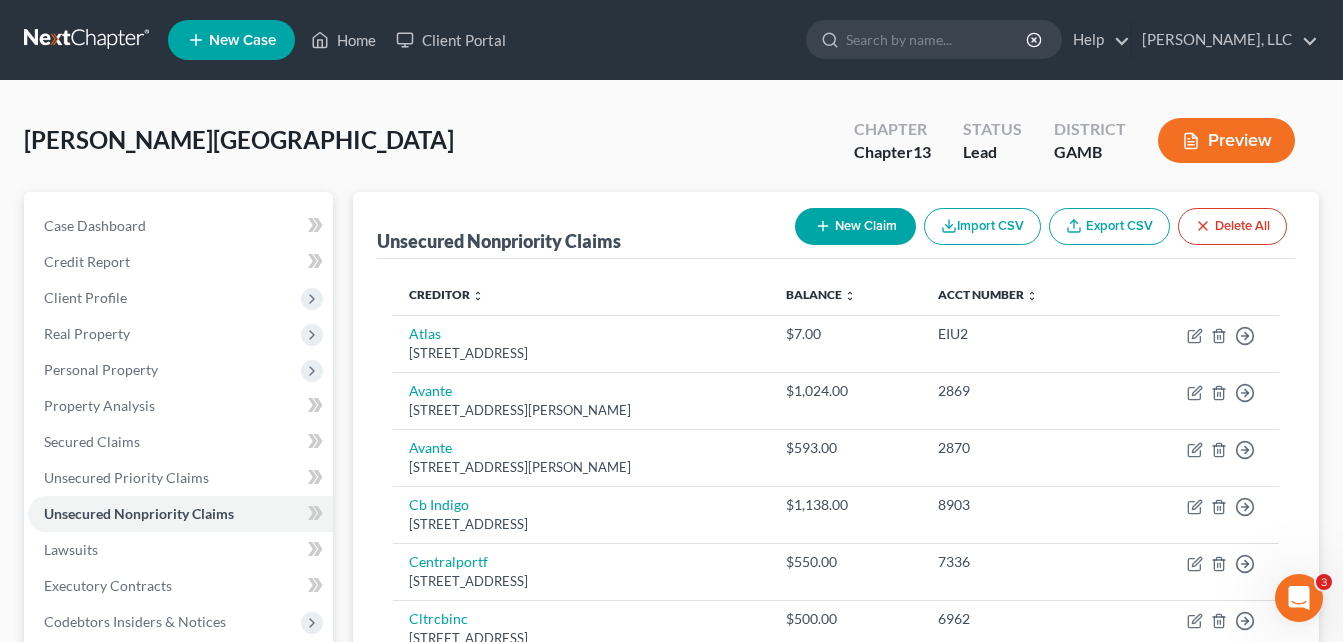 click on "Case Dashboard
Payments
Invoices
Payments
Payments
Credit Report
Client Profile" at bounding box center (178, 625) 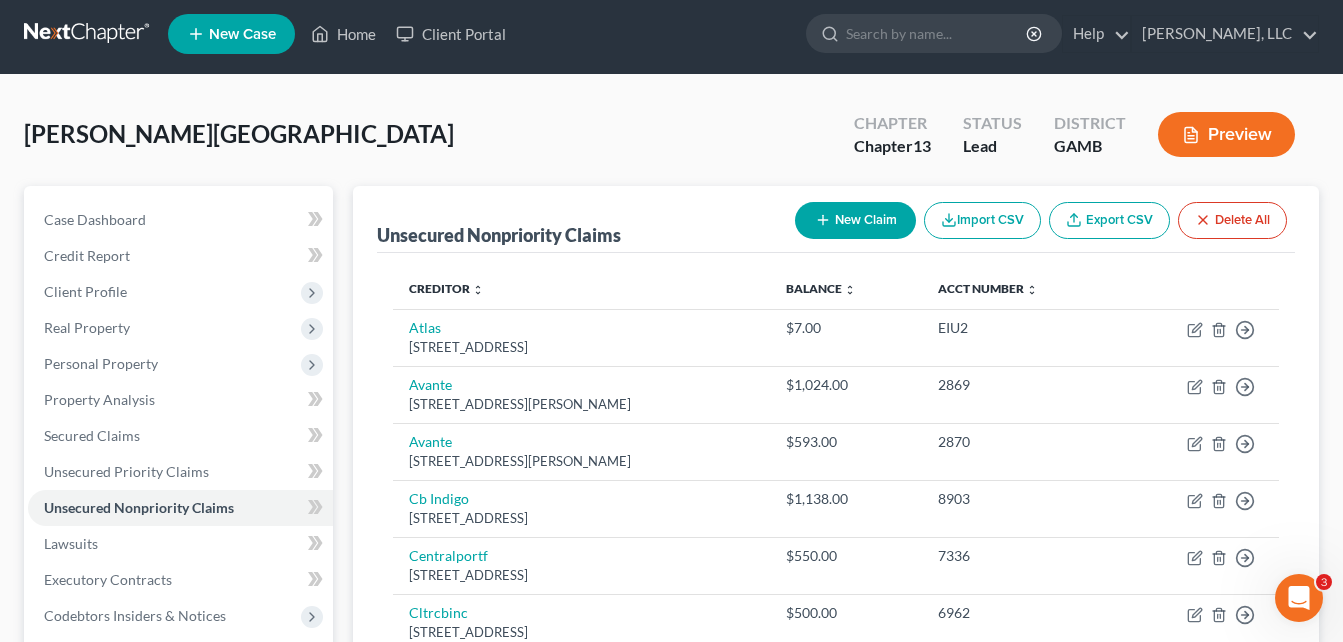 scroll, scrollTop: 0, scrollLeft: 0, axis: both 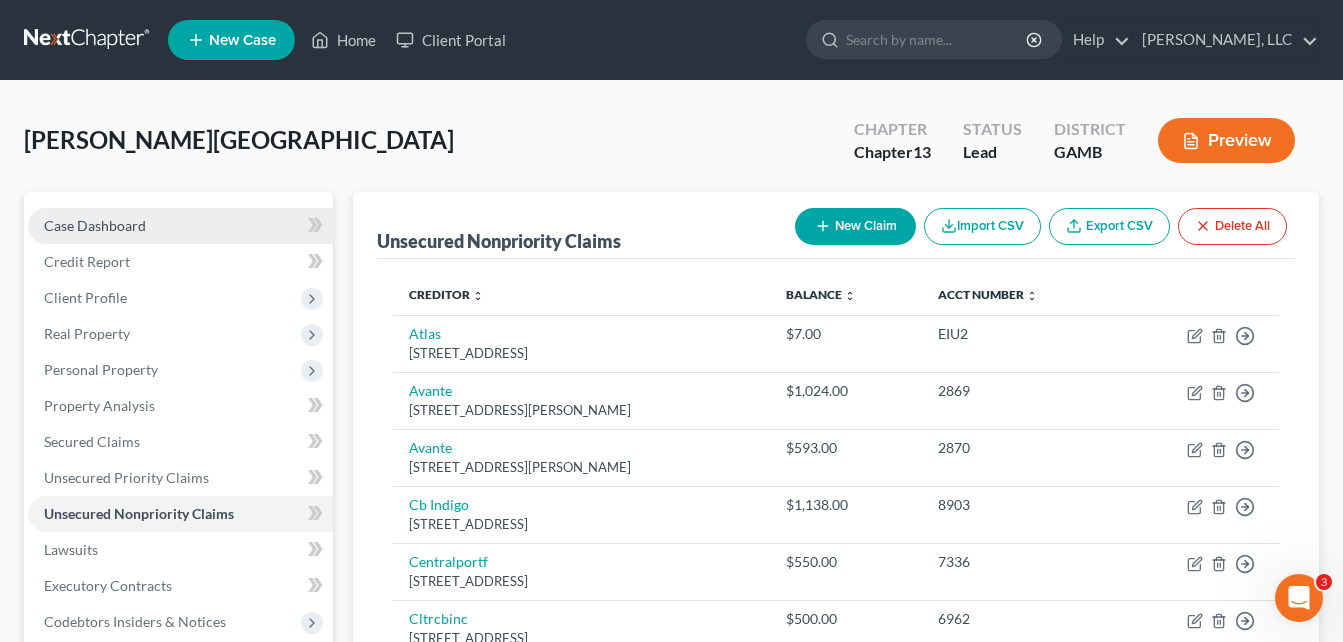click on "Case Dashboard" at bounding box center [95, 225] 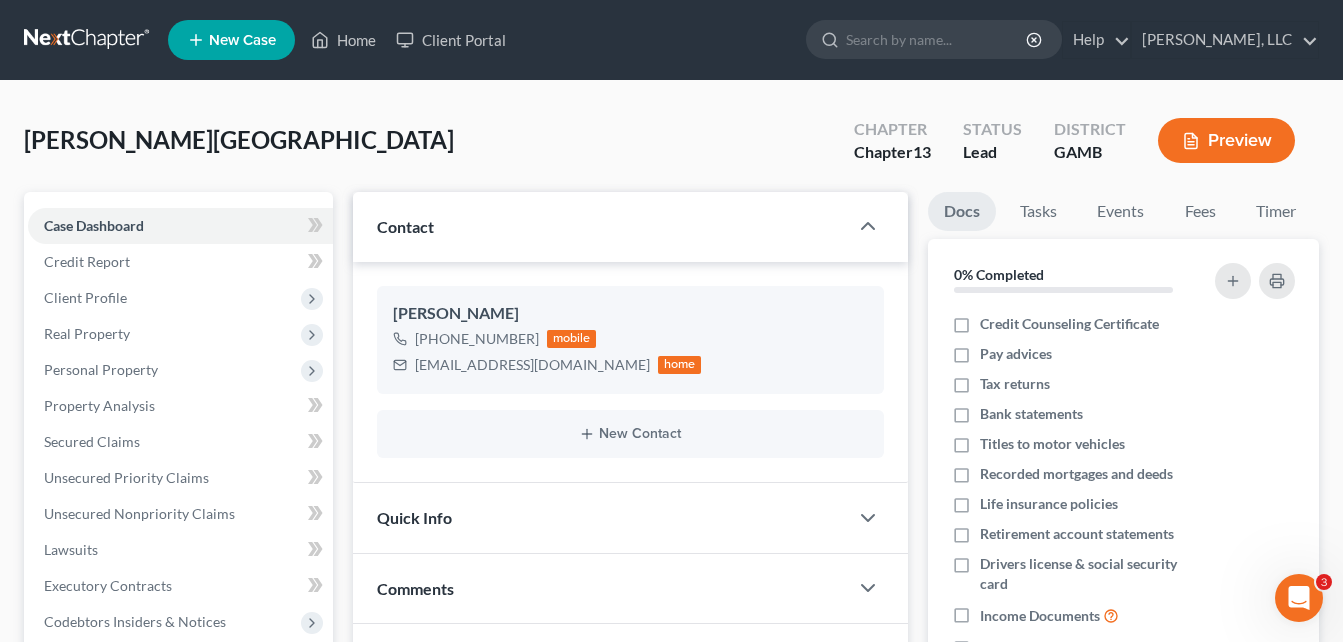 click on "Comments" at bounding box center (415, 588) 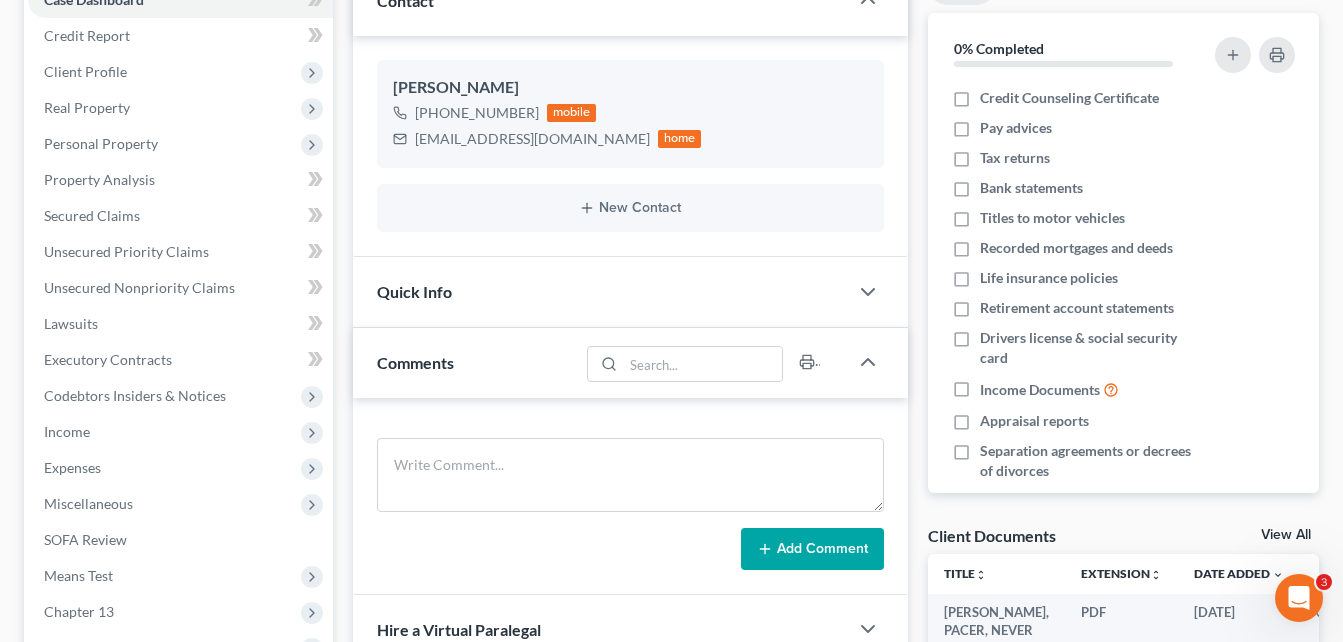 scroll, scrollTop: 320, scrollLeft: 0, axis: vertical 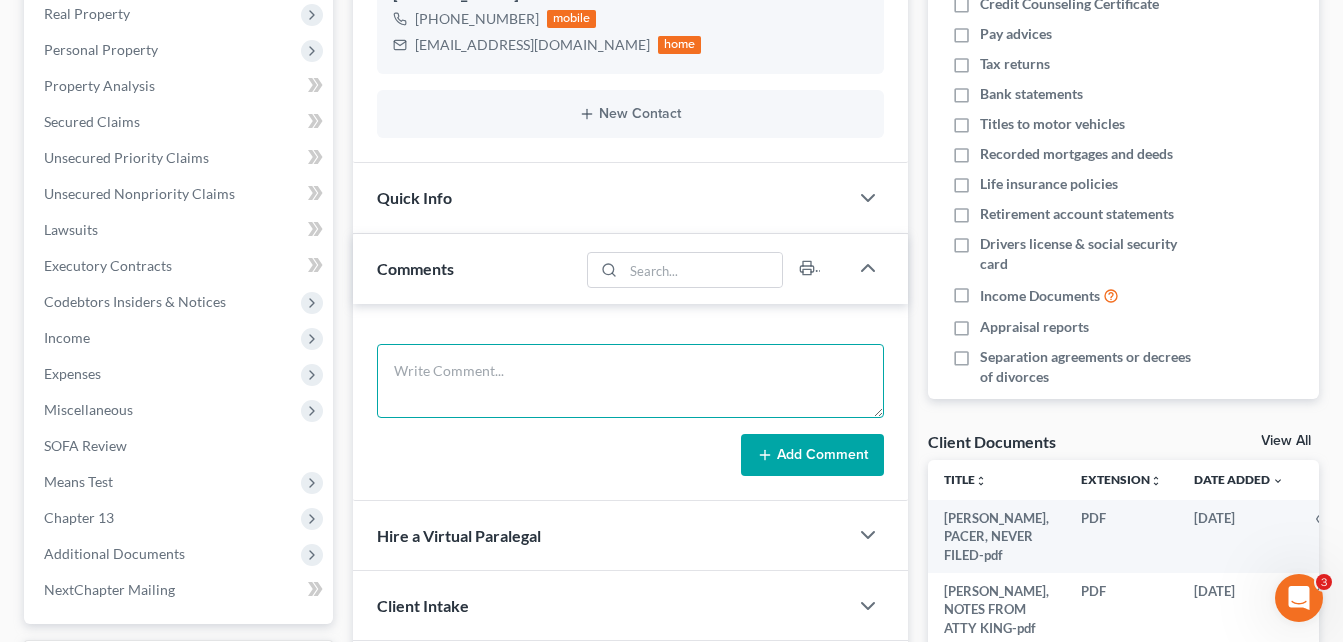 click at bounding box center [630, 381] 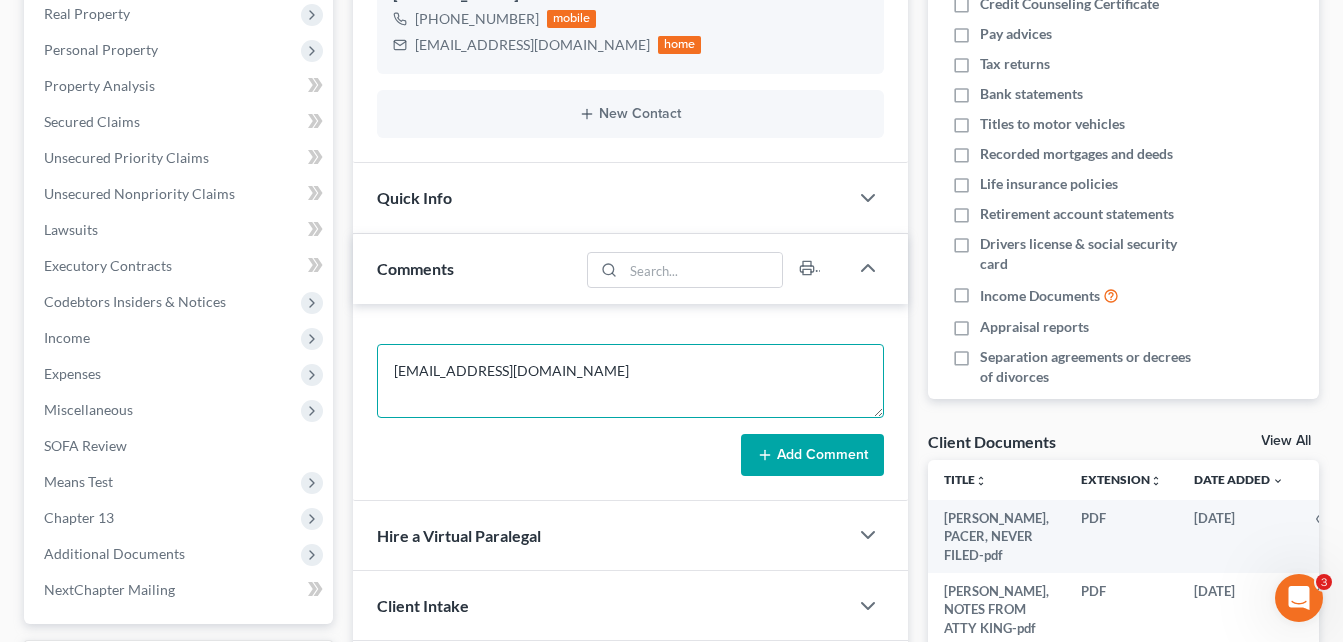 type on "[EMAIL_ADDRESS][DOMAIN_NAME]" 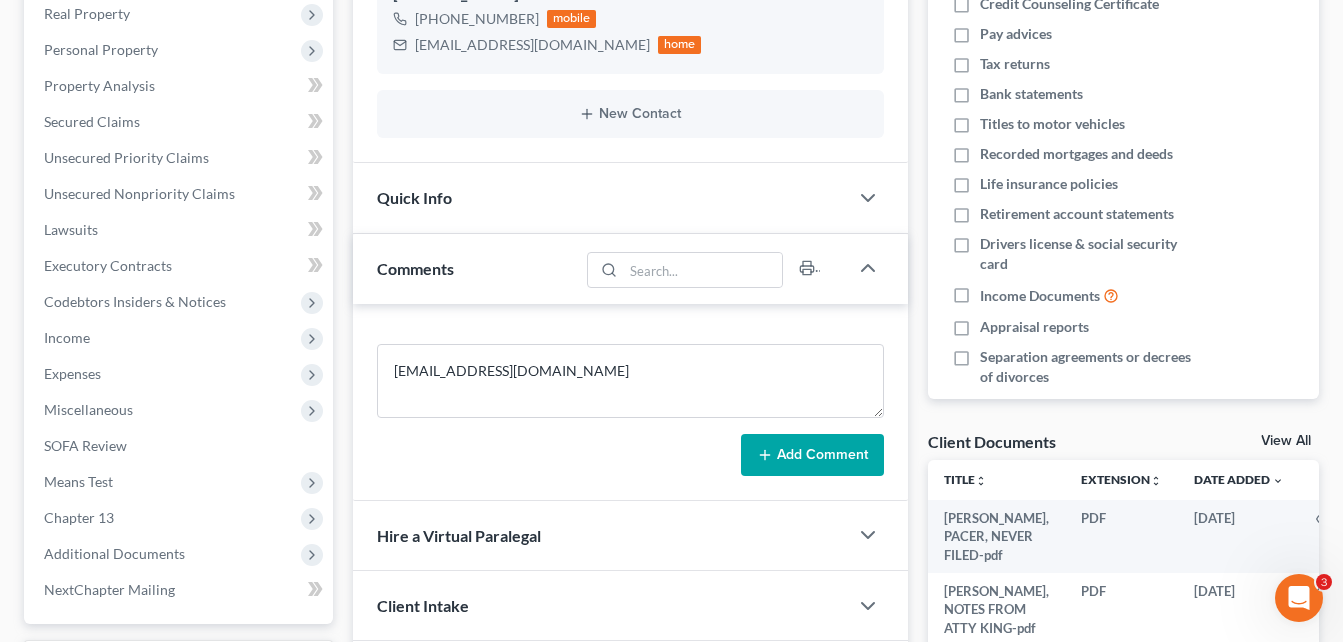 click on "Add Comment" at bounding box center [812, 455] 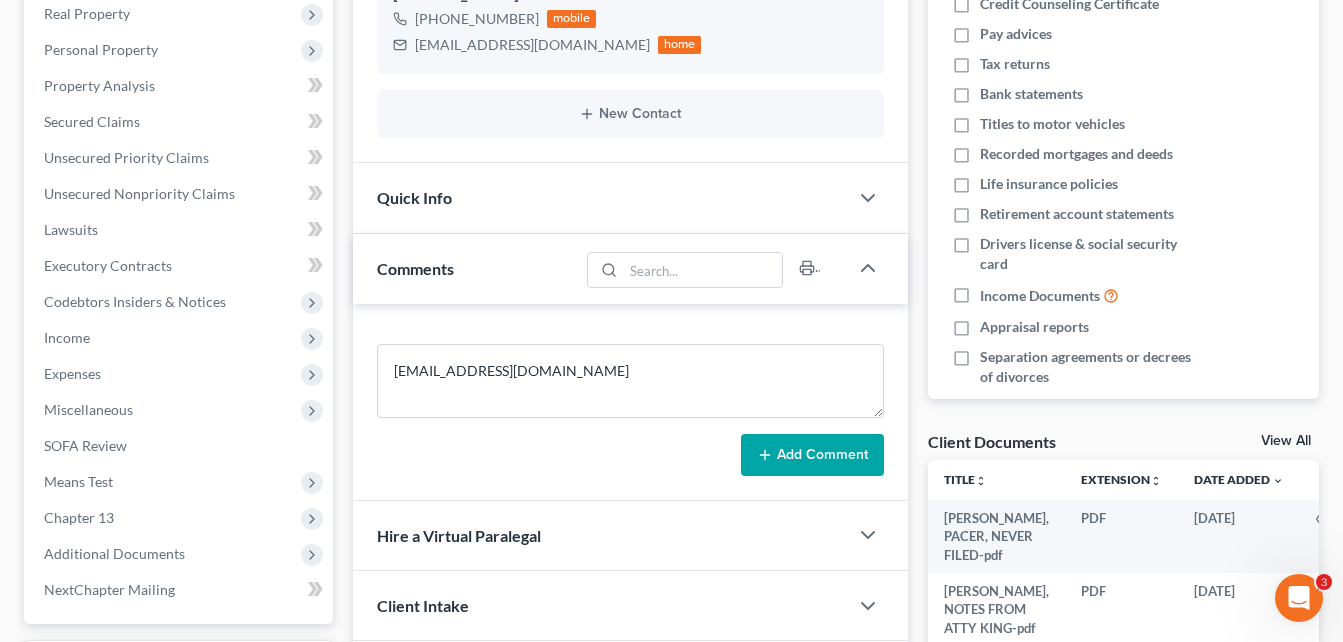 type 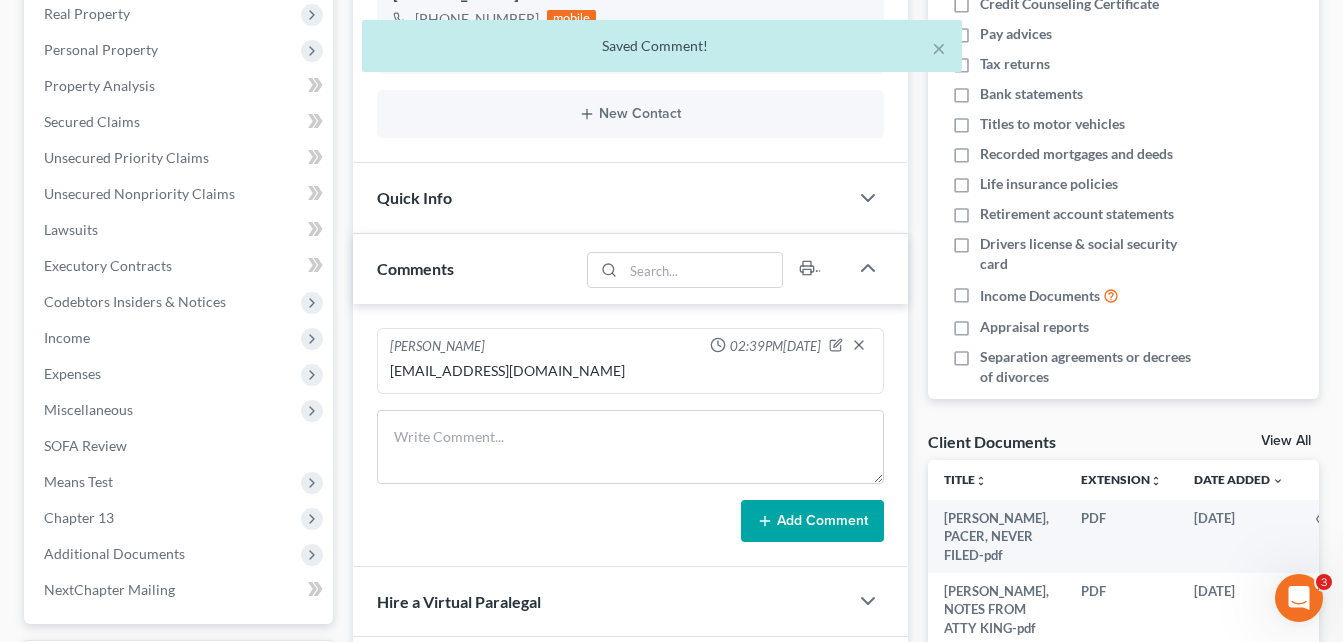 click on "[PERSON_NAME] 02:39PM[DATE] [EMAIL_ADDRESS][DOMAIN_NAME]
Add Comment" at bounding box center (630, 435) 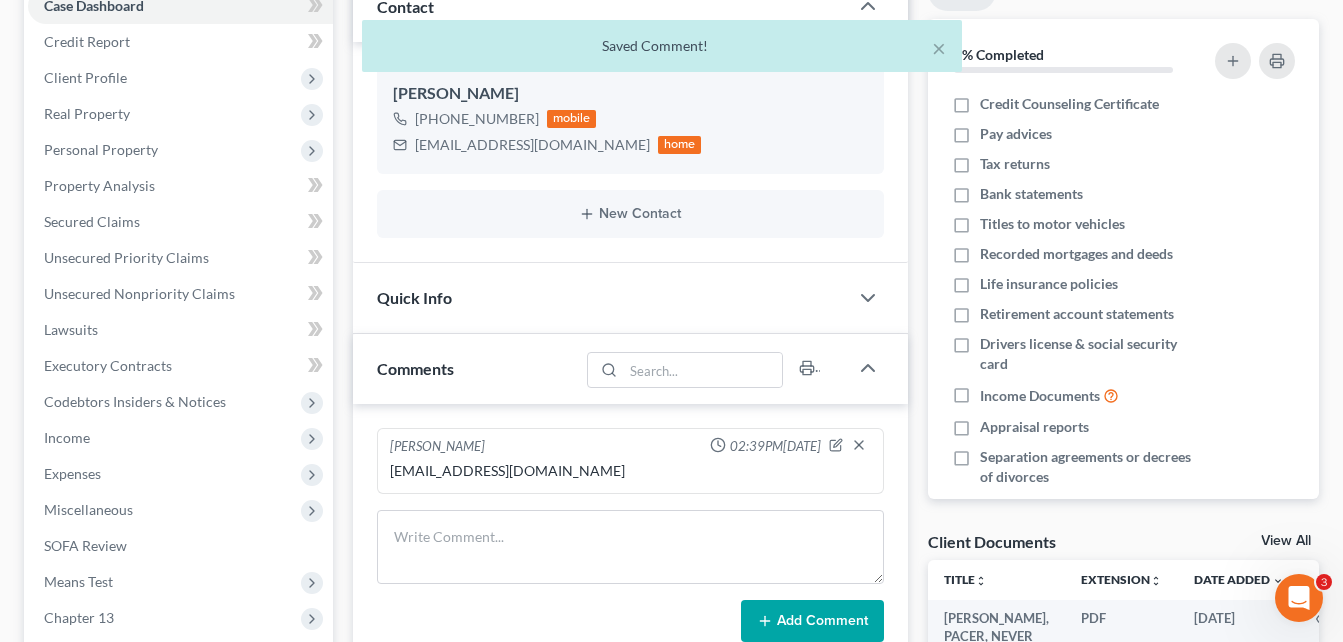 scroll, scrollTop: 0, scrollLeft: 0, axis: both 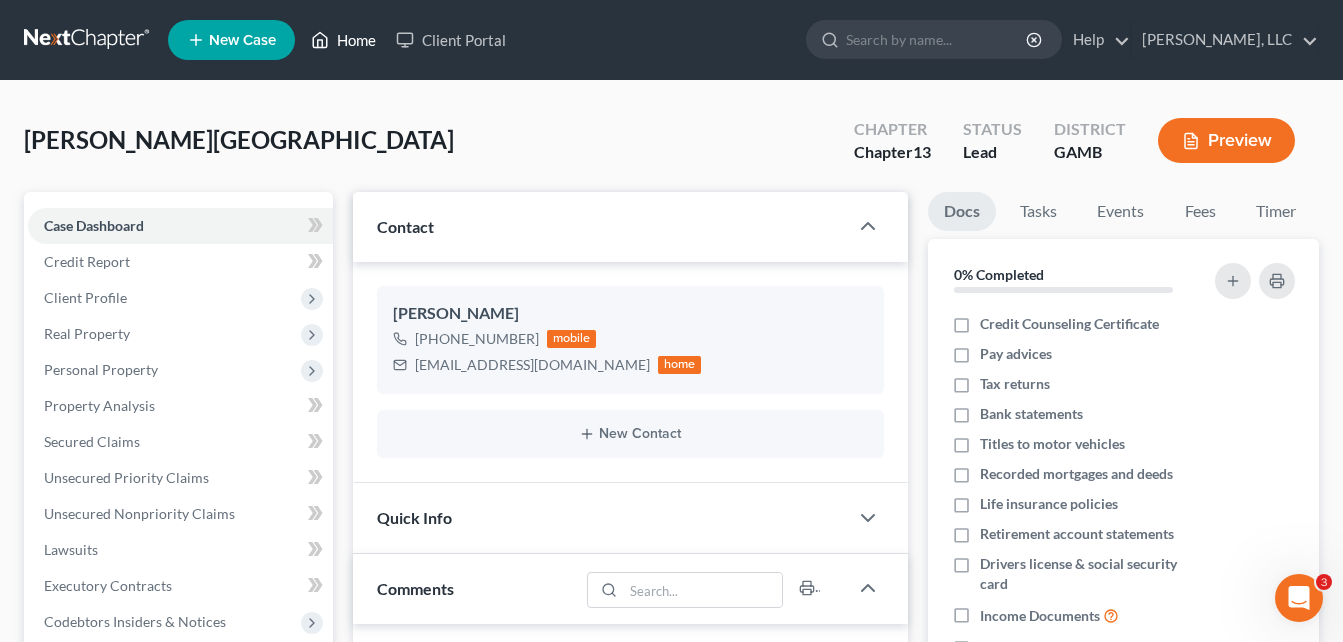 click on "Home" at bounding box center (343, 40) 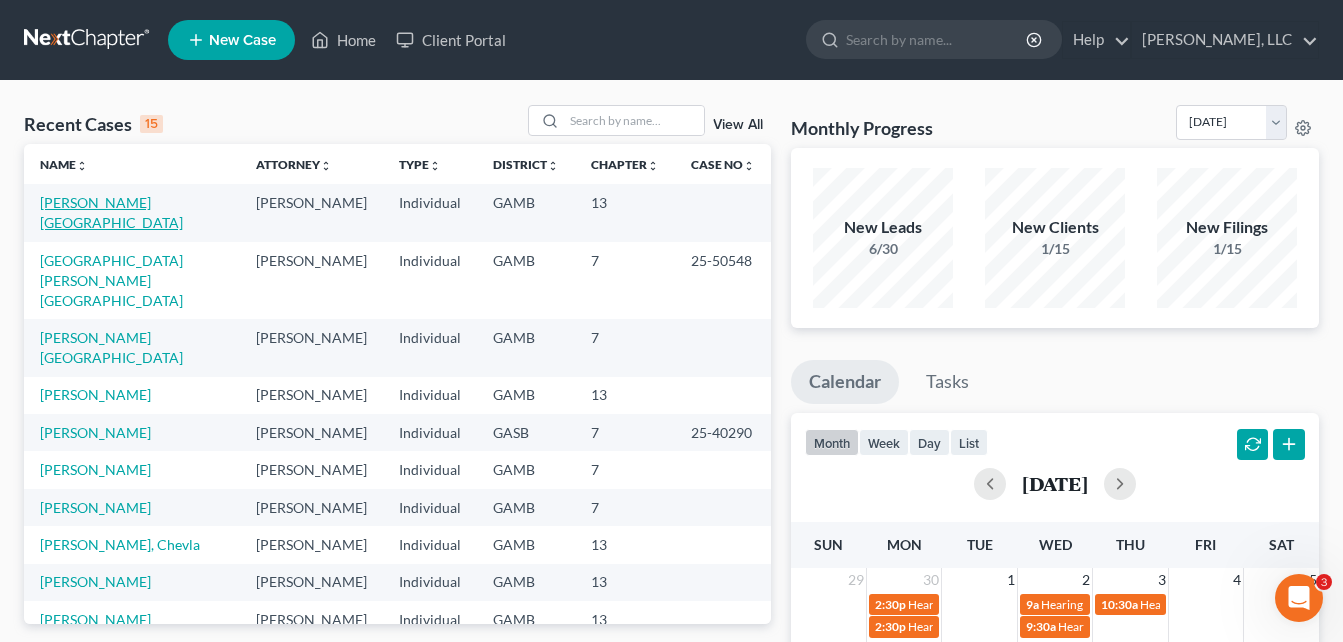 click on "[PERSON_NAME][GEOGRAPHIC_DATA]" at bounding box center (111, 212) 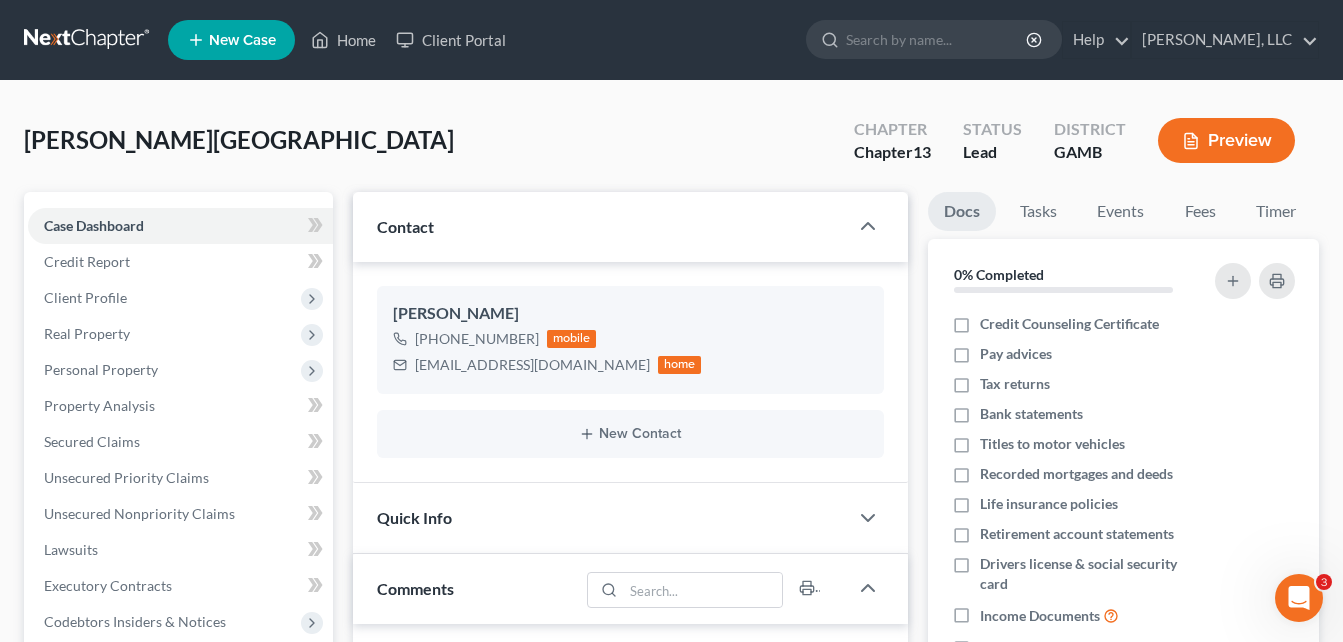 click on "[PERSON_NAME] Upgraded Chapter Chapter  13 Status Lead District [GEOGRAPHIC_DATA] Preview" at bounding box center (671, 148) 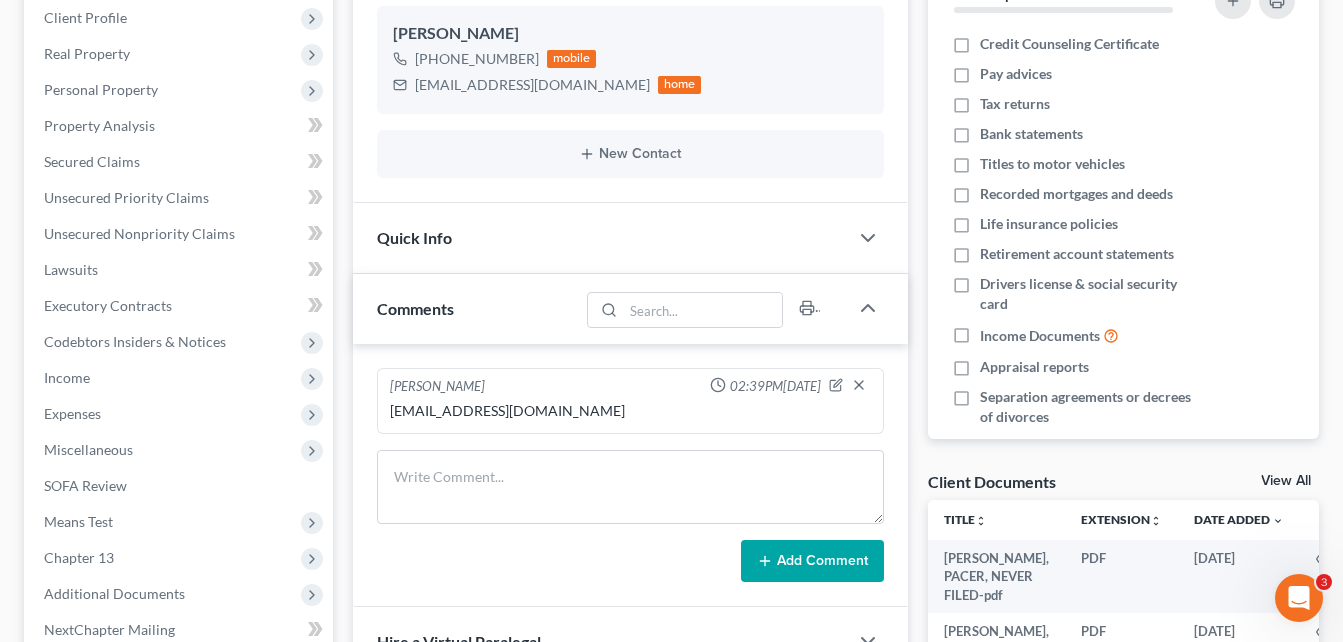 scroll, scrollTop: 320, scrollLeft: 0, axis: vertical 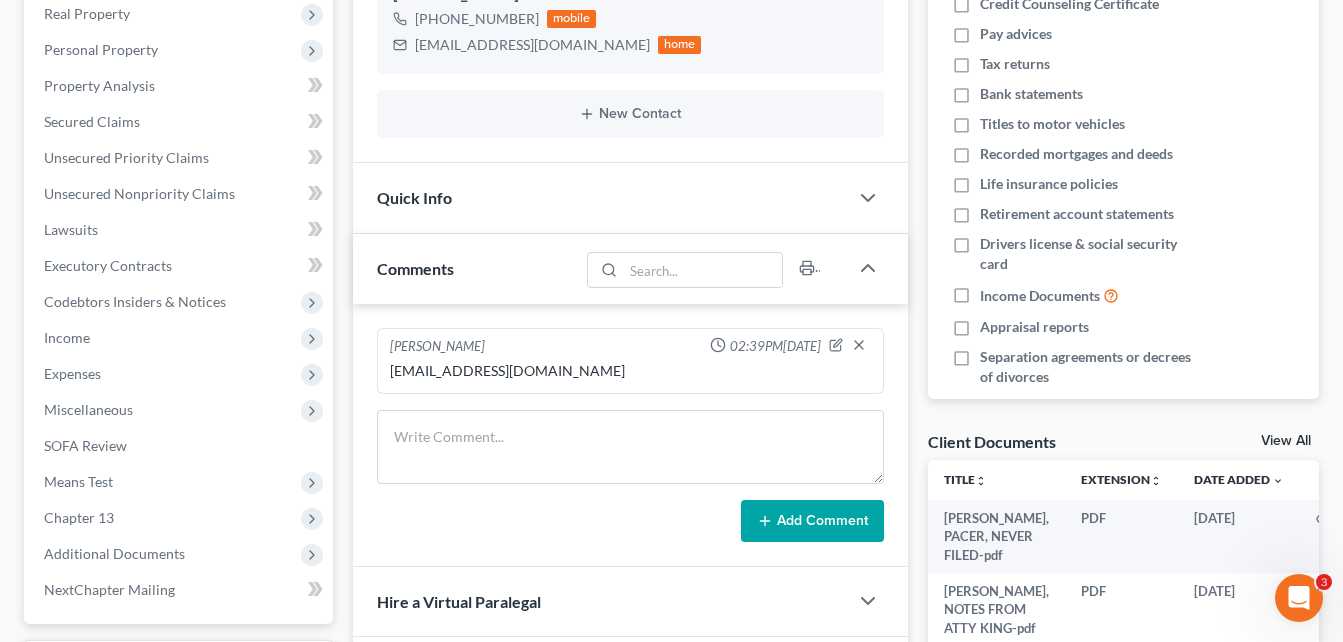 click on "Case Dashboard
Payments
Invoices
Payments
Payments
Credit Report
Client Profile" at bounding box center (178, 325) 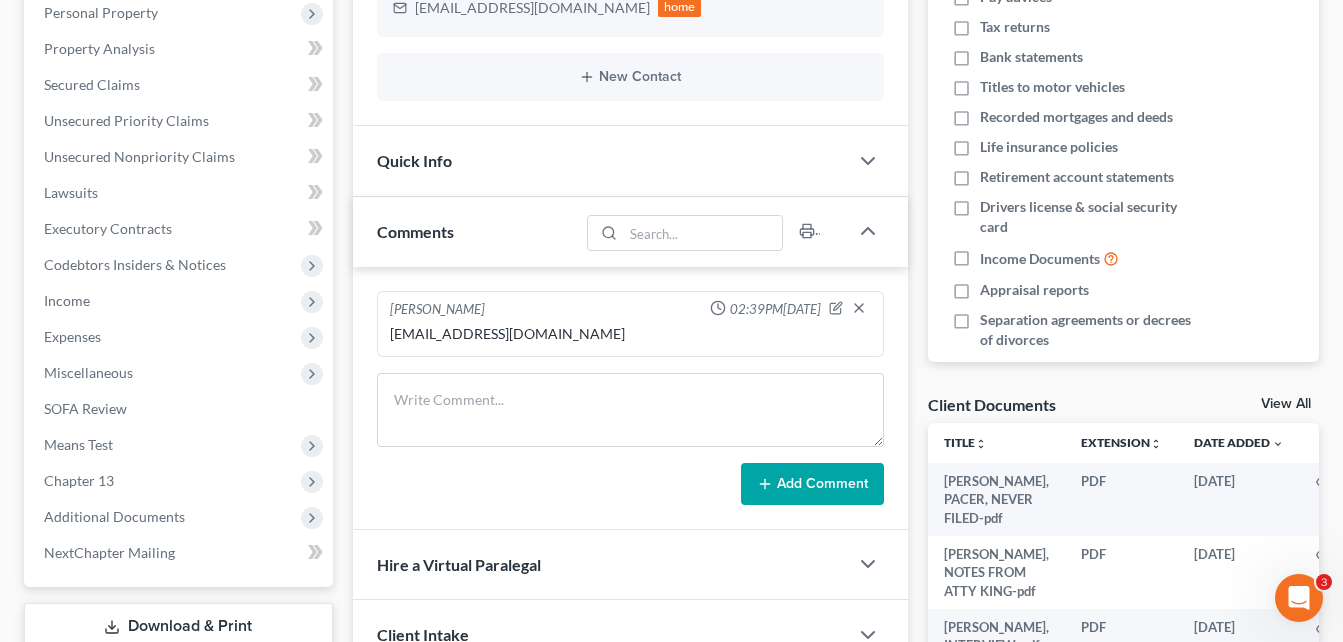 scroll, scrollTop: 360, scrollLeft: 0, axis: vertical 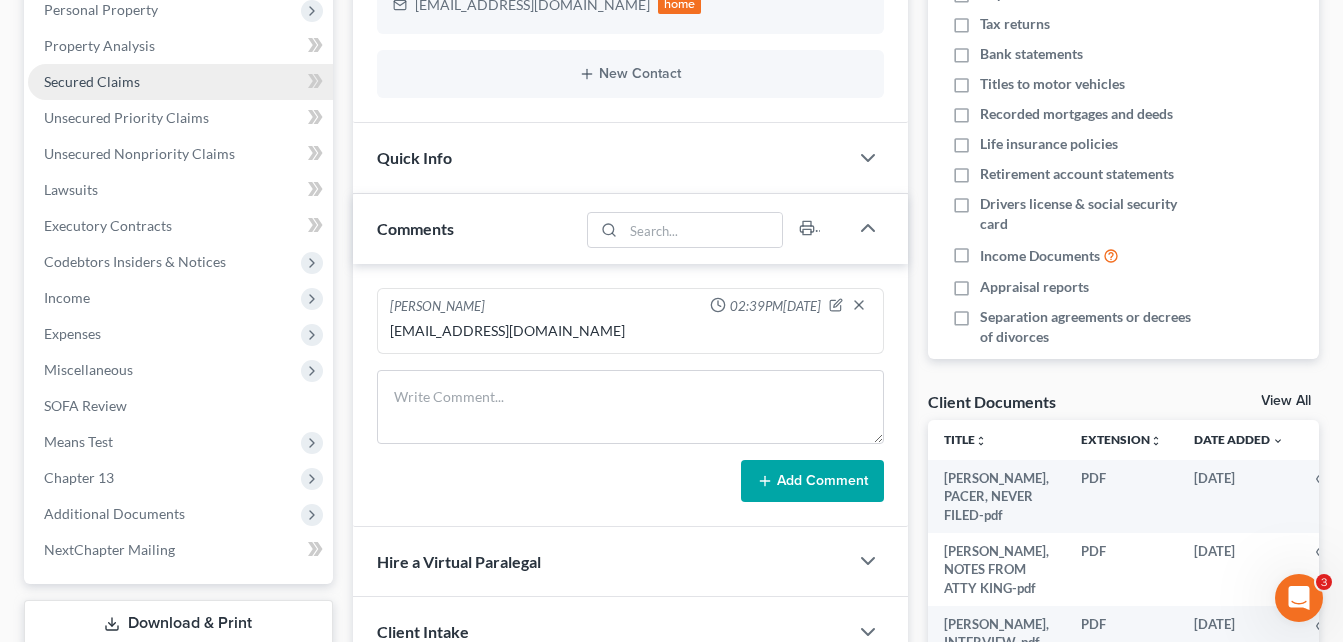 click on "Secured Claims" at bounding box center (180, 82) 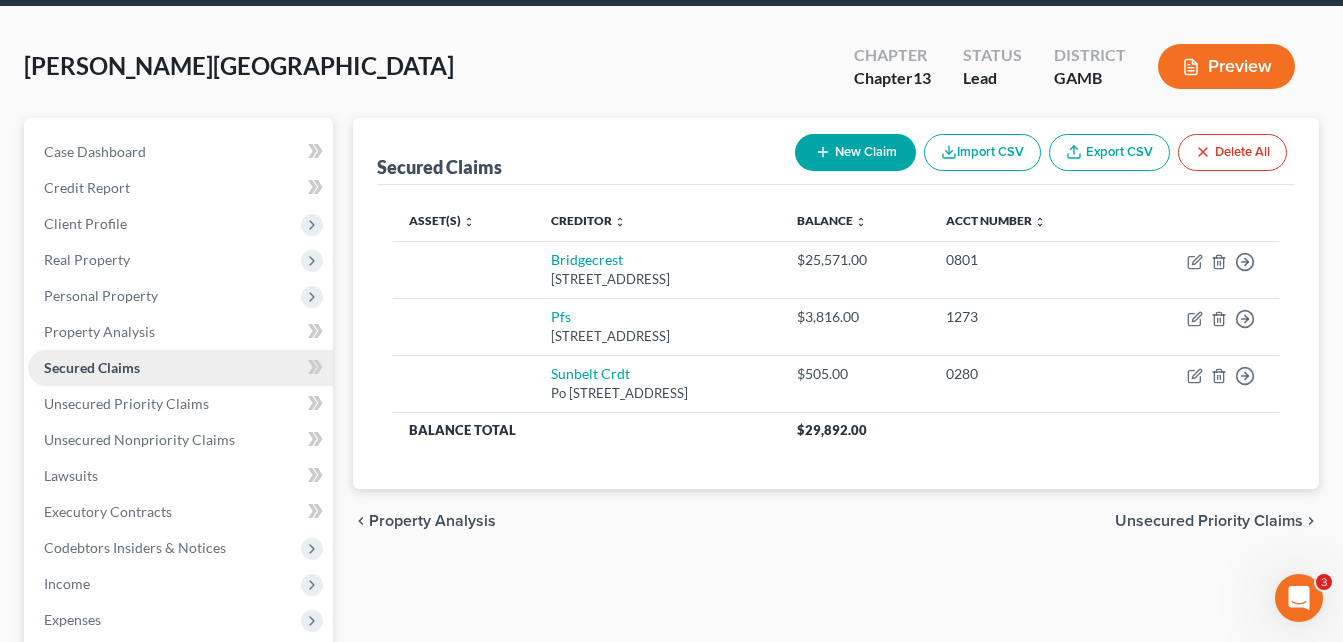 scroll, scrollTop: 0, scrollLeft: 0, axis: both 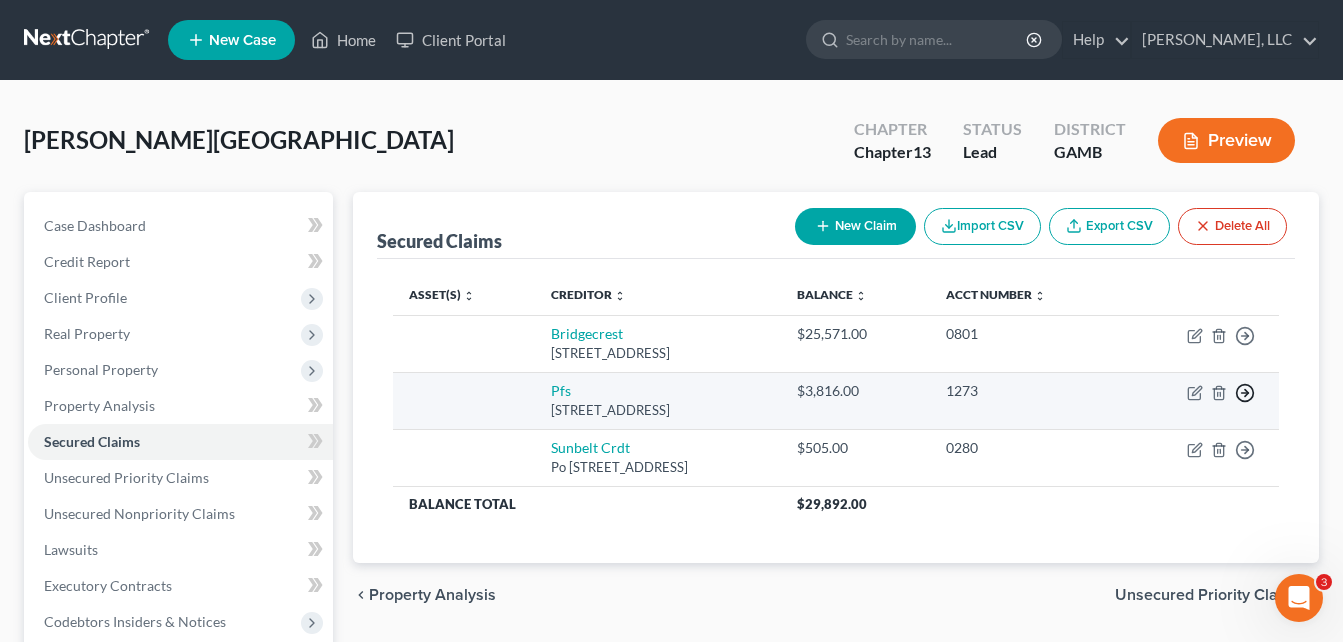 click 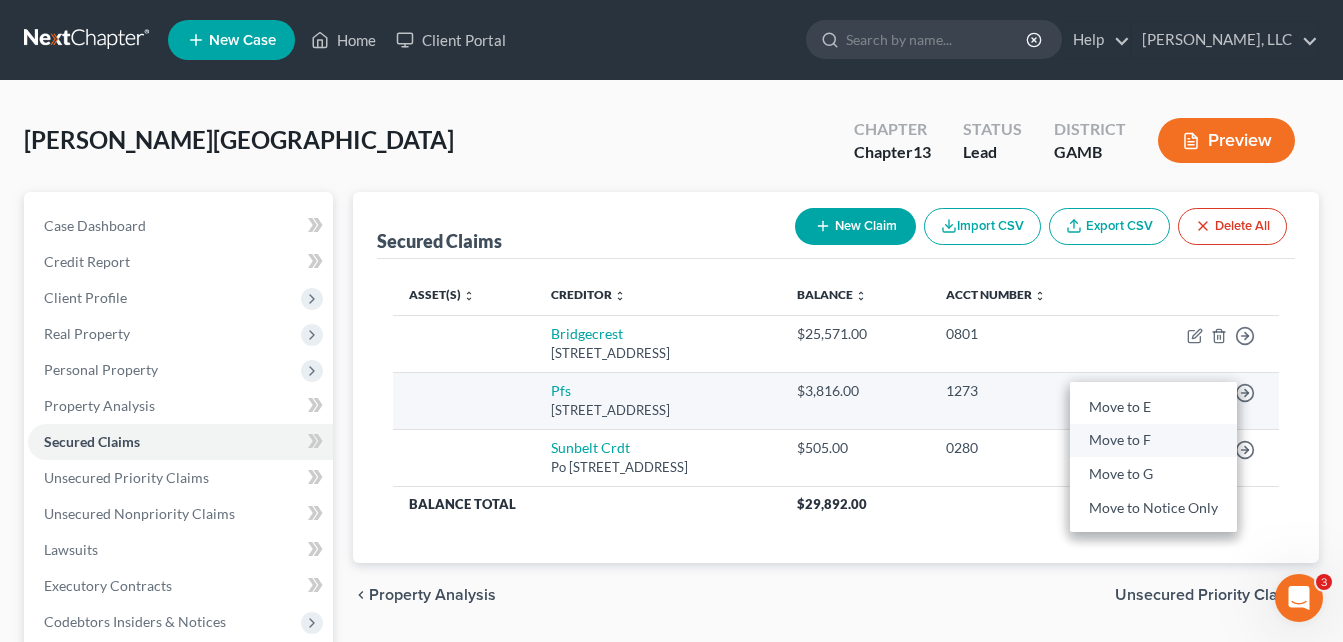 click on "Move to F" at bounding box center (1153, 441) 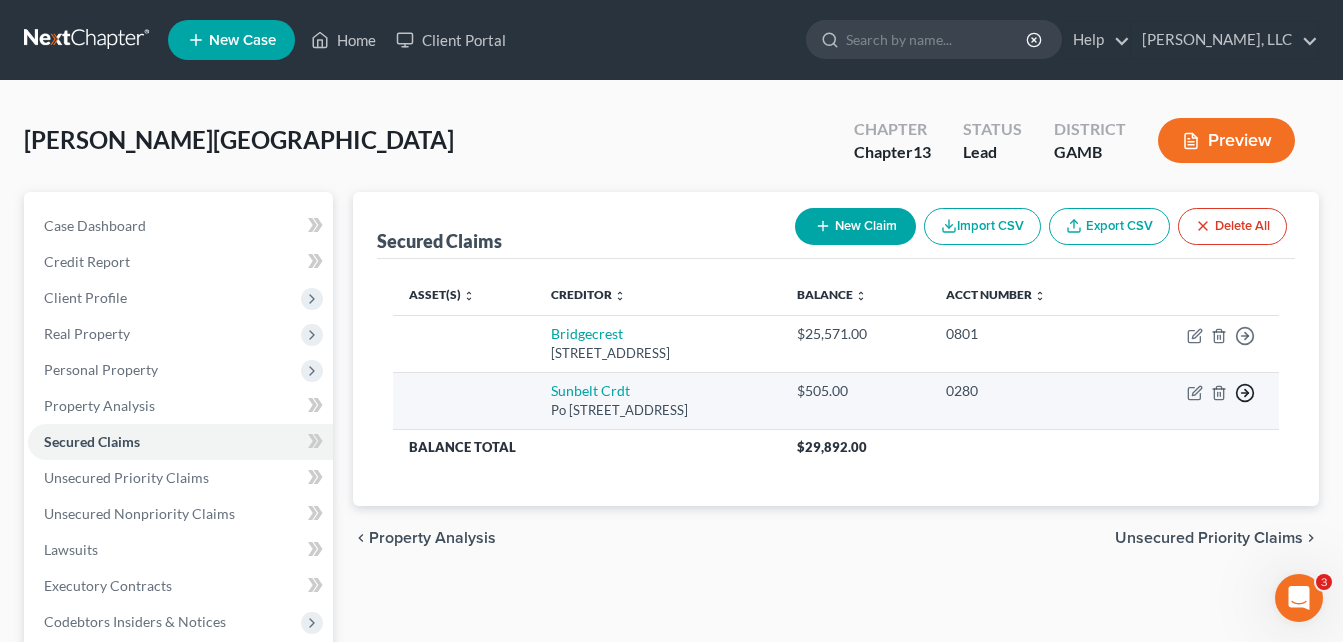 click 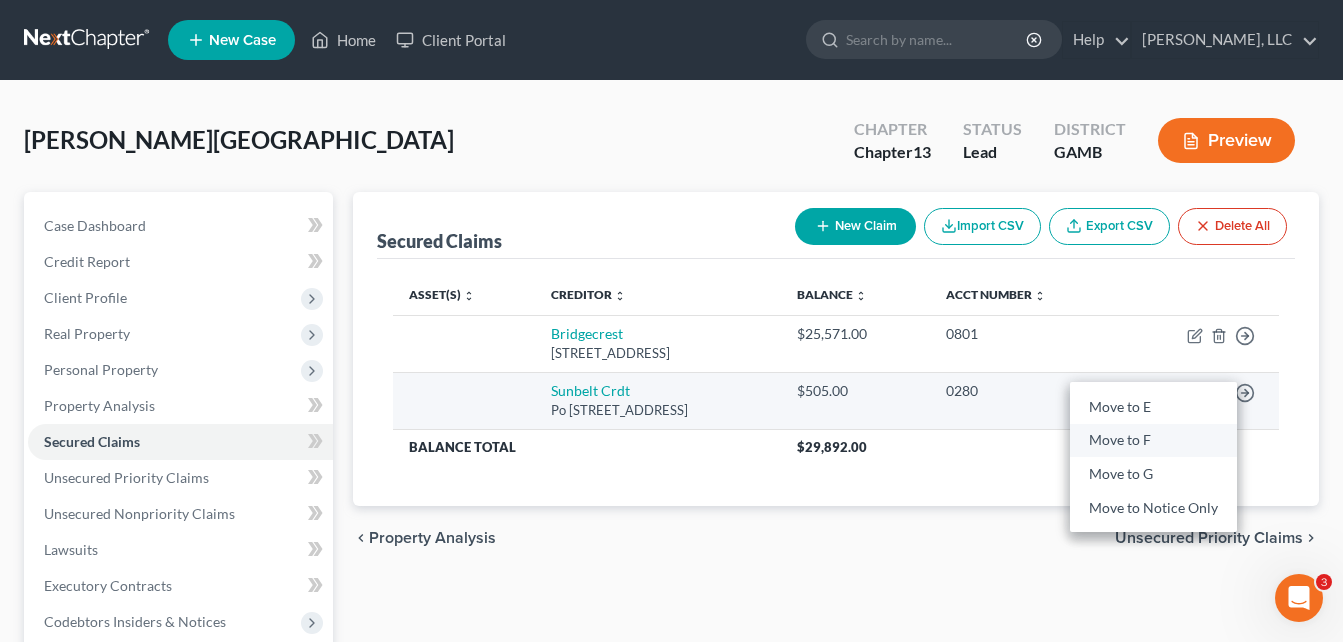 click on "Move to F" at bounding box center [1153, 441] 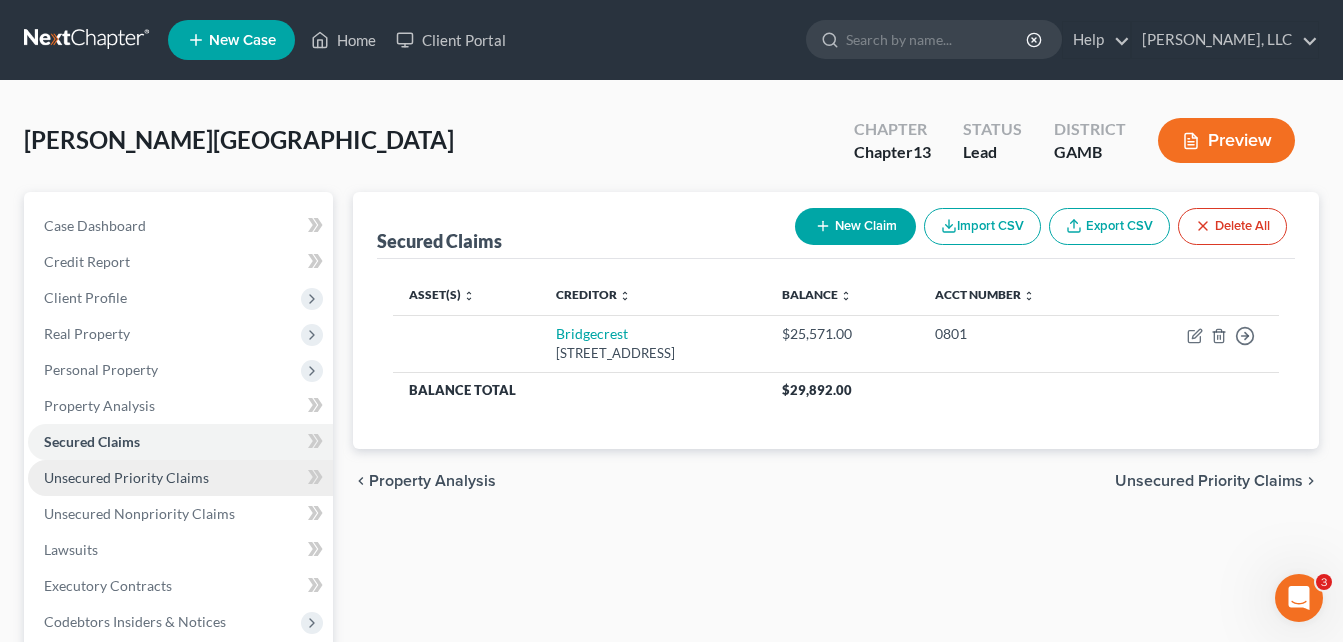 click on "Unsecured Priority Claims" at bounding box center [126, 477] 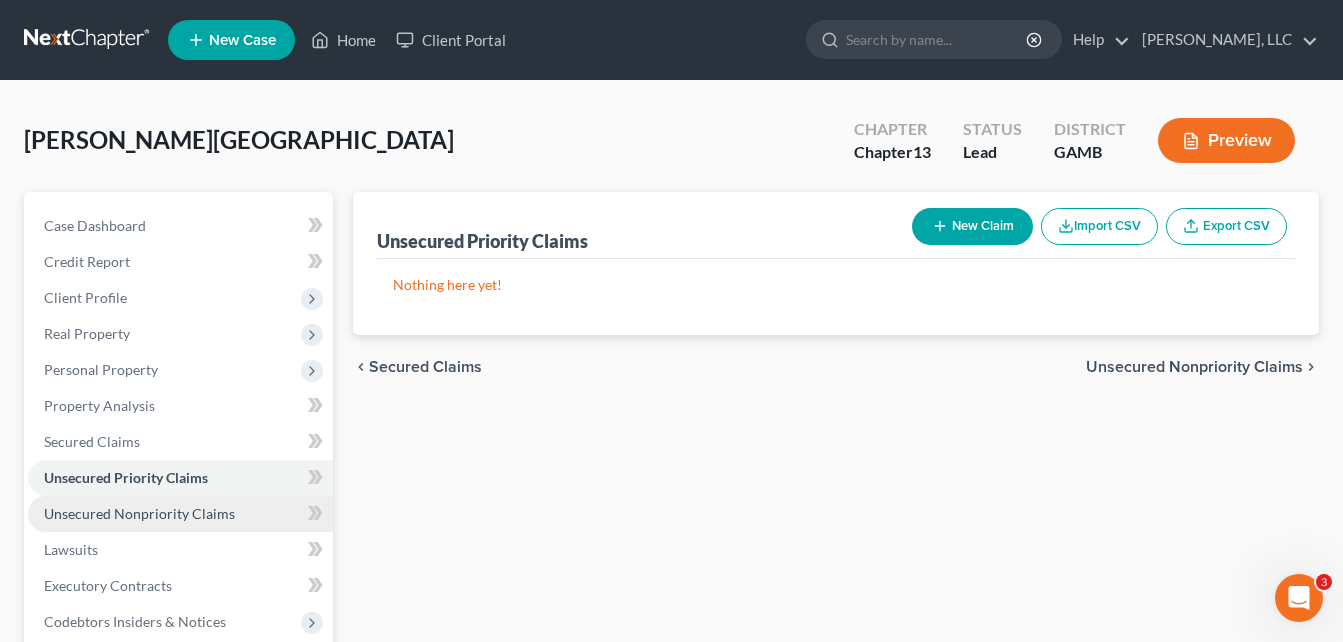 click on "Unsecured Nonpriority Claims" at bounding box center (139, 513) 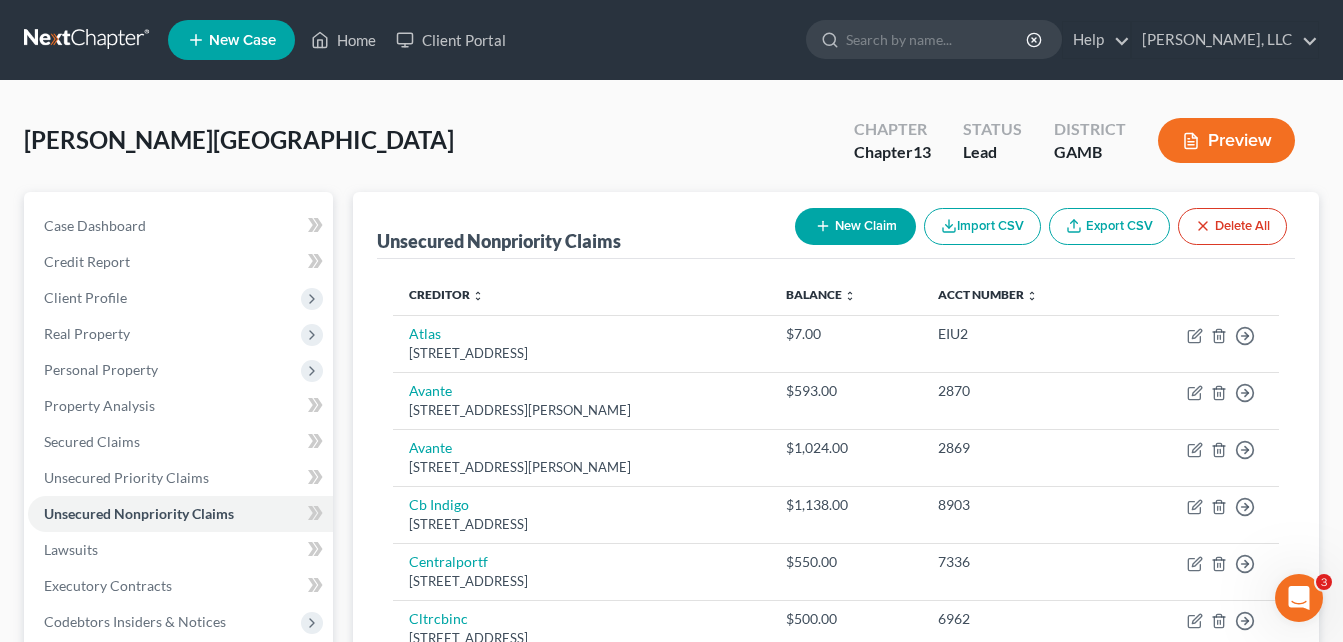 click on "Case Dashboard
Payments
Invoices
Payments
Payments
Credit Report
Client Profile" at bounding box center (178, 666) 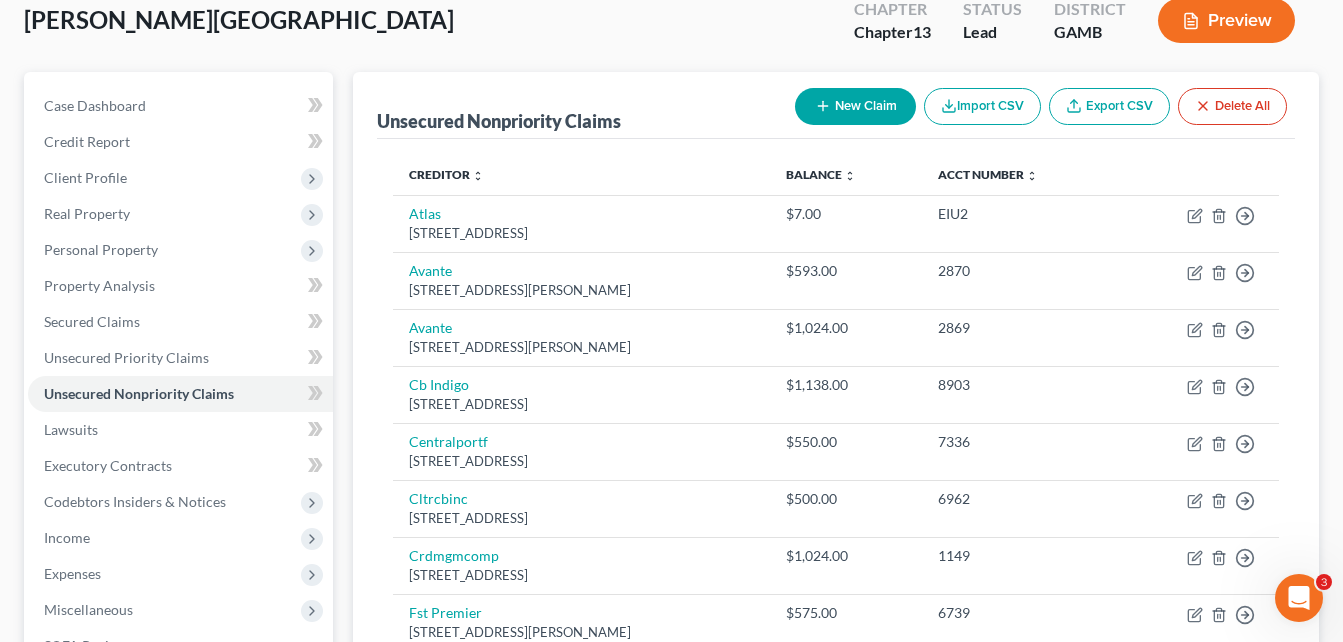 scroll, scrollTop: 160, scrollLeft: 0, axis: vertical 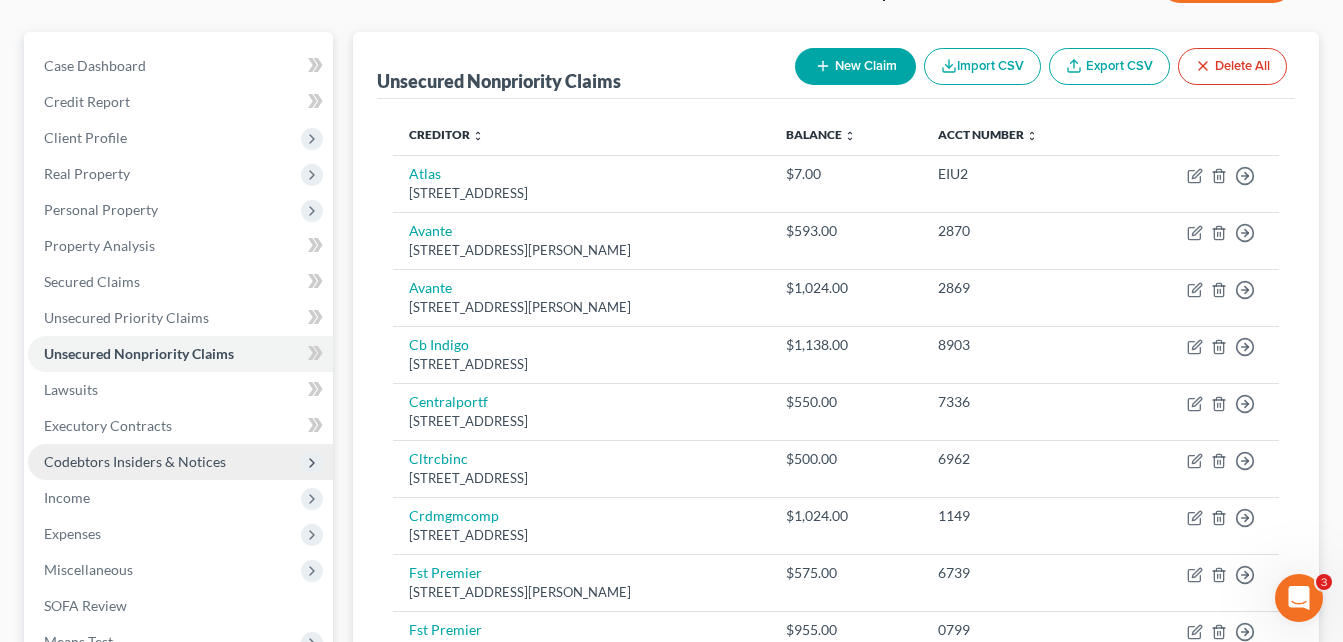 click on "Codebtors Insiders & Notices" at bounding box center [135, 461] 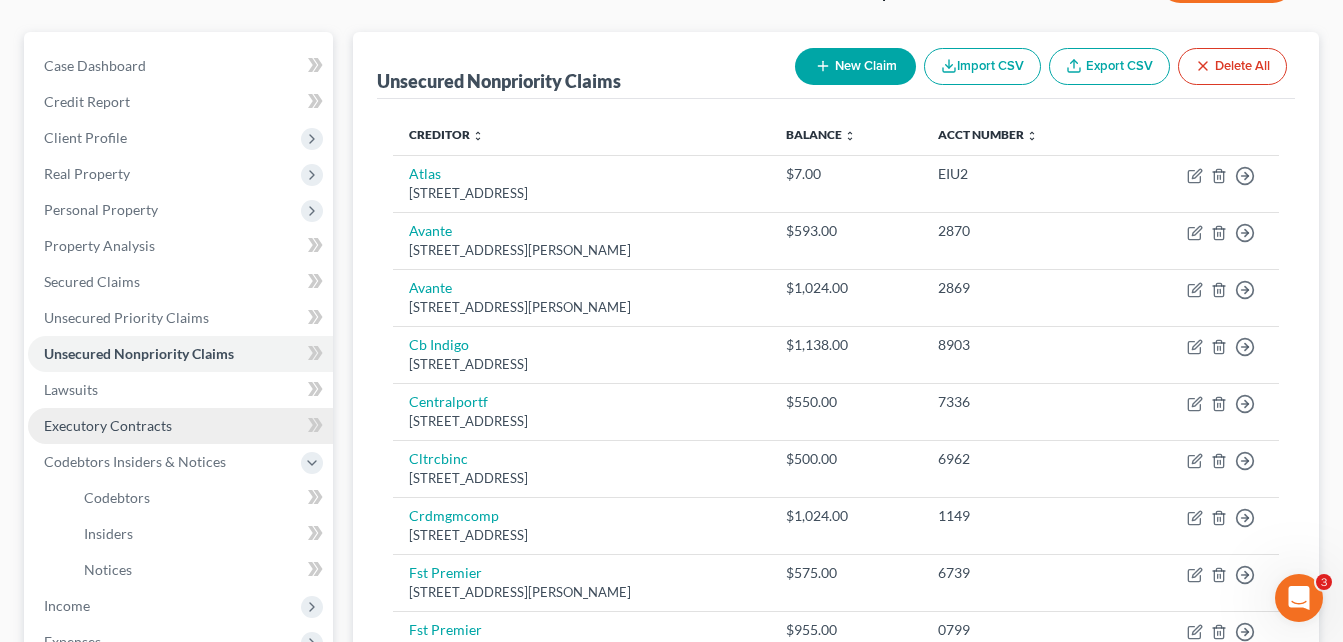 click on "Executory Contracts" at bounding box center (108, 425) 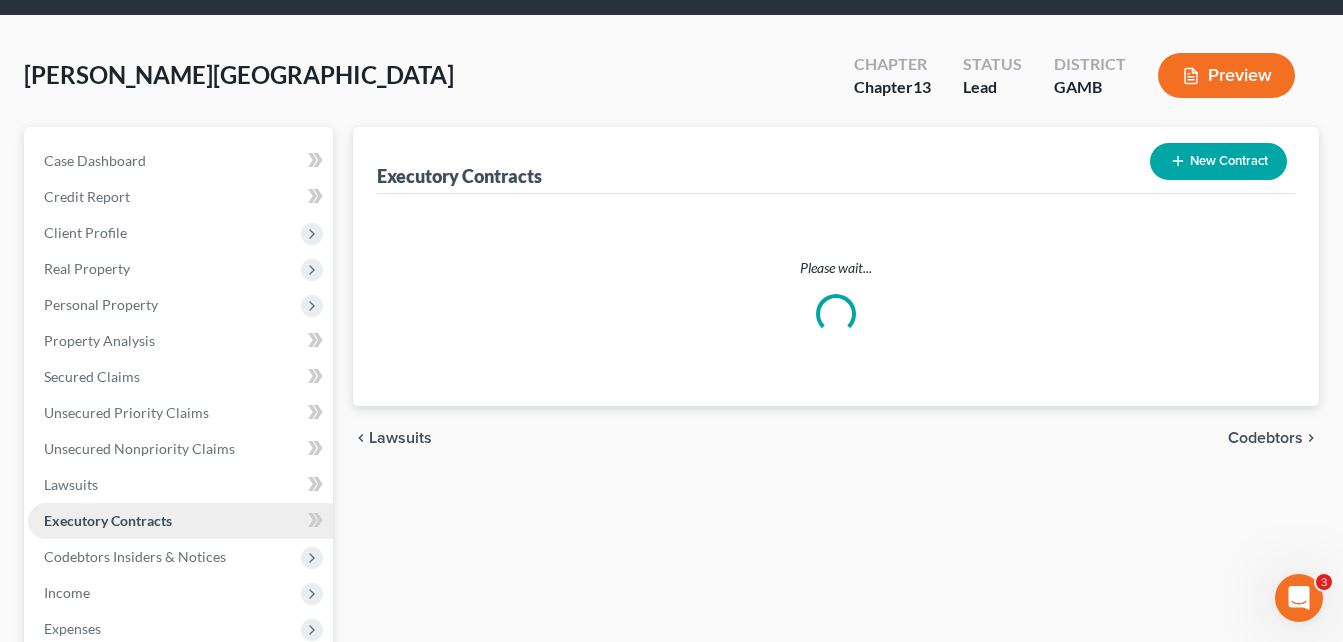 scroll, scrollTop: 0, scrollLeft: 0, axis: both 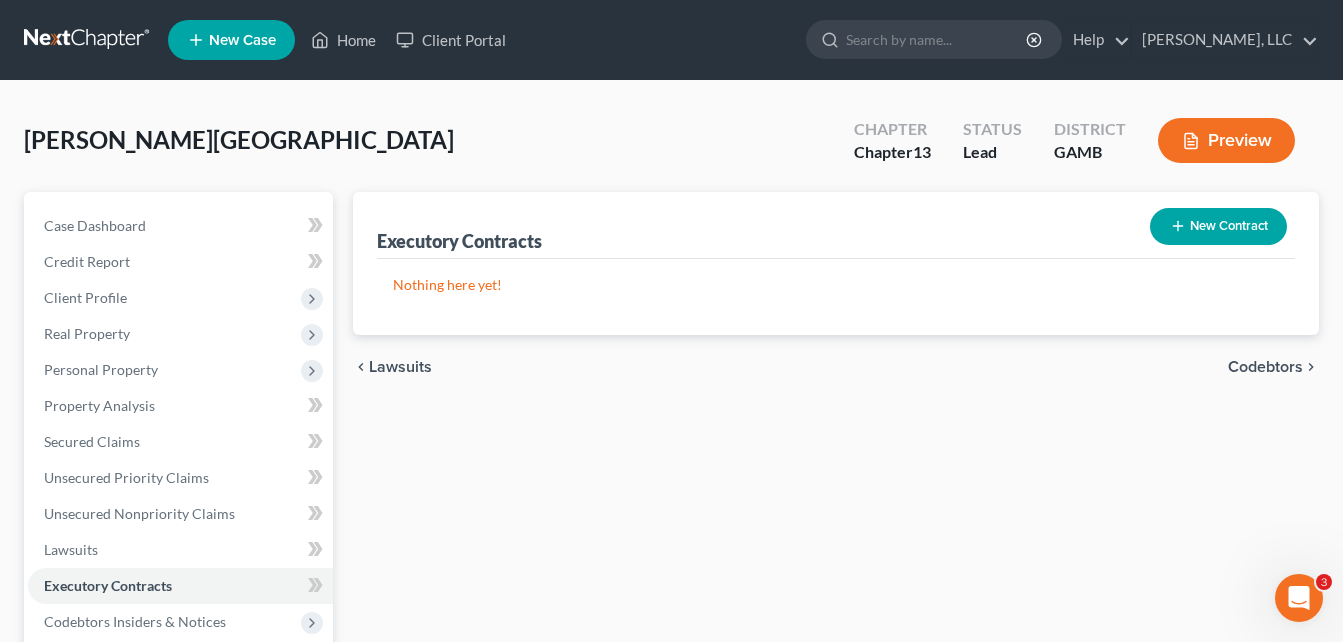 click on "Executory Contracts New Contract
Nothing here yet!
chevron_left
Lawsuits
Codebtors
chevron_right" at bounding box center (836, 625) 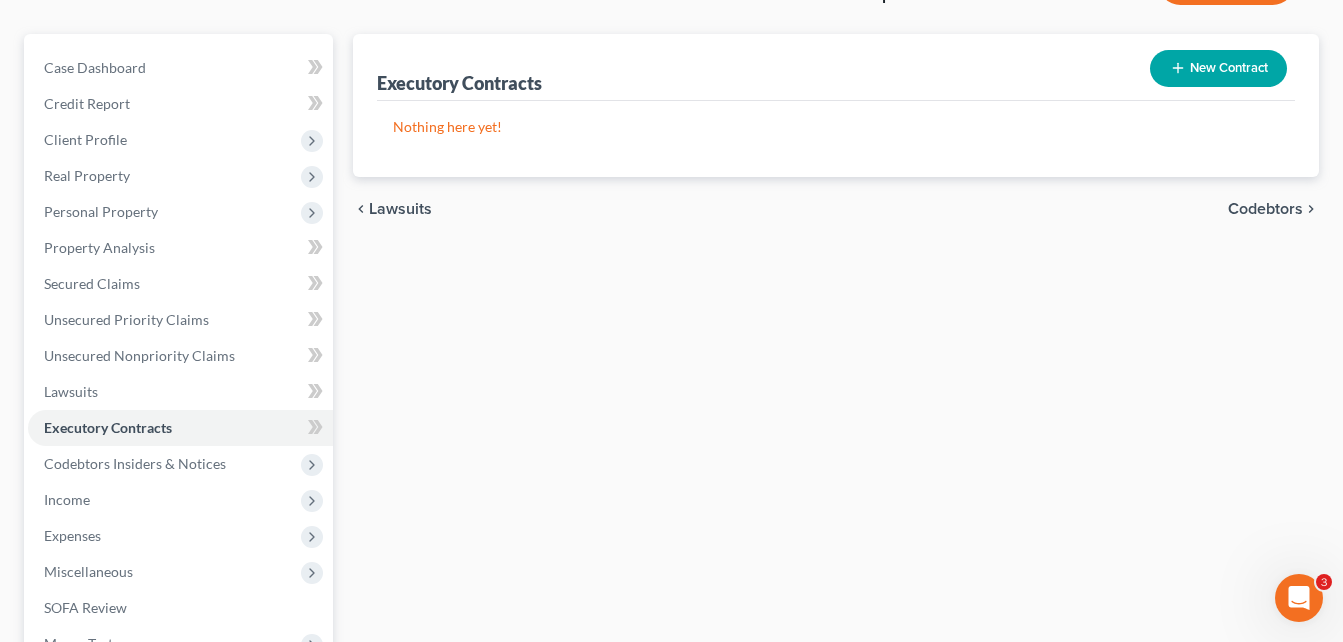 scroll, scrollTop: 160, scrollLeft: 0, axis: vertical 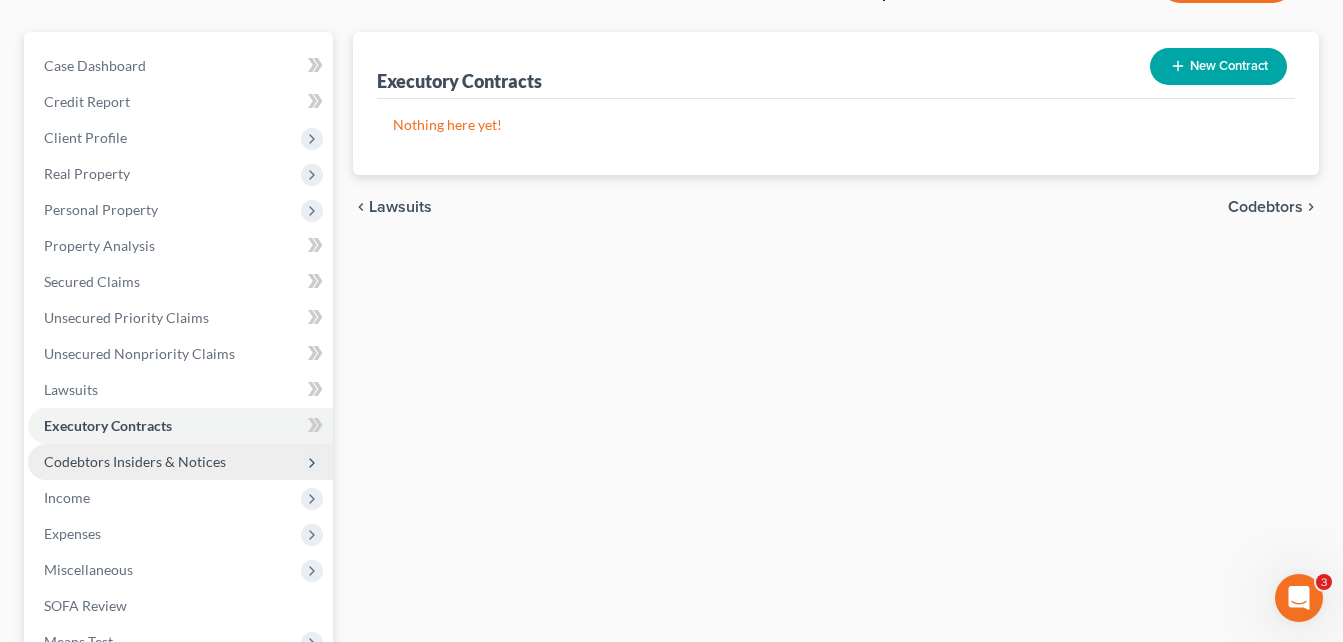 click on "Codebtors Insiders & Notices" at bounding box center (135, 461) 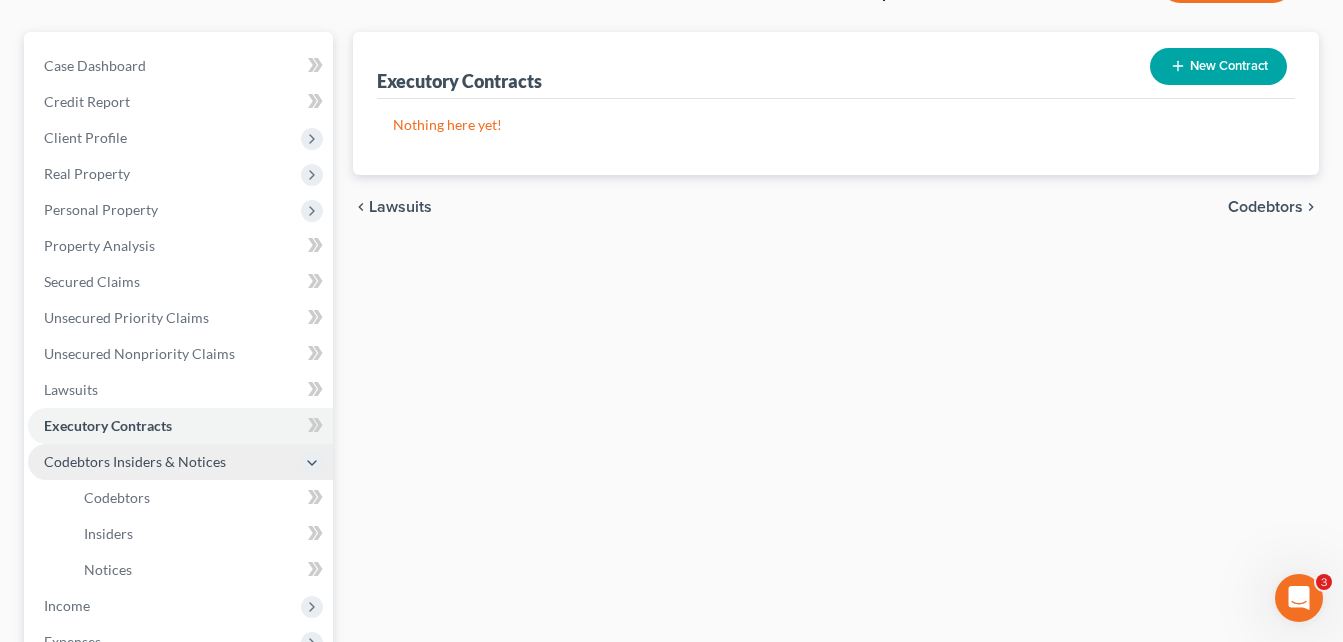click on "Codebtors Insiders & Notices" at bounding box center (135, 461) 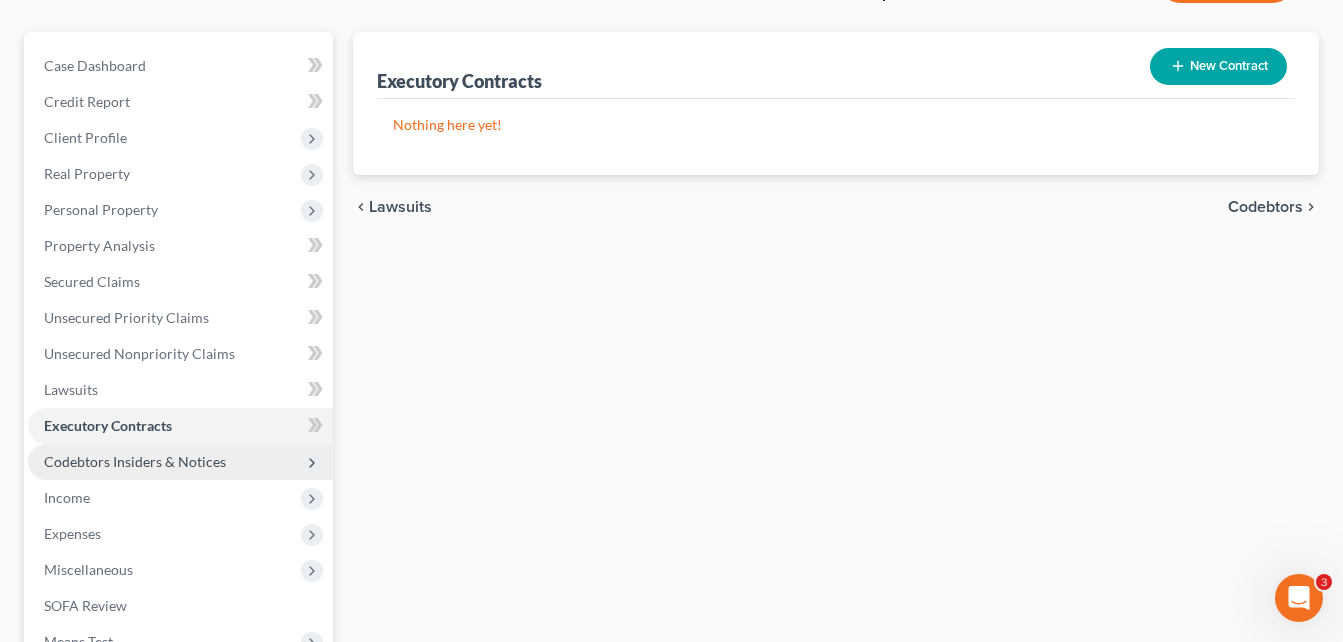 click on "Codebtors Insiders & Notices" at bounding box center [135, 461] 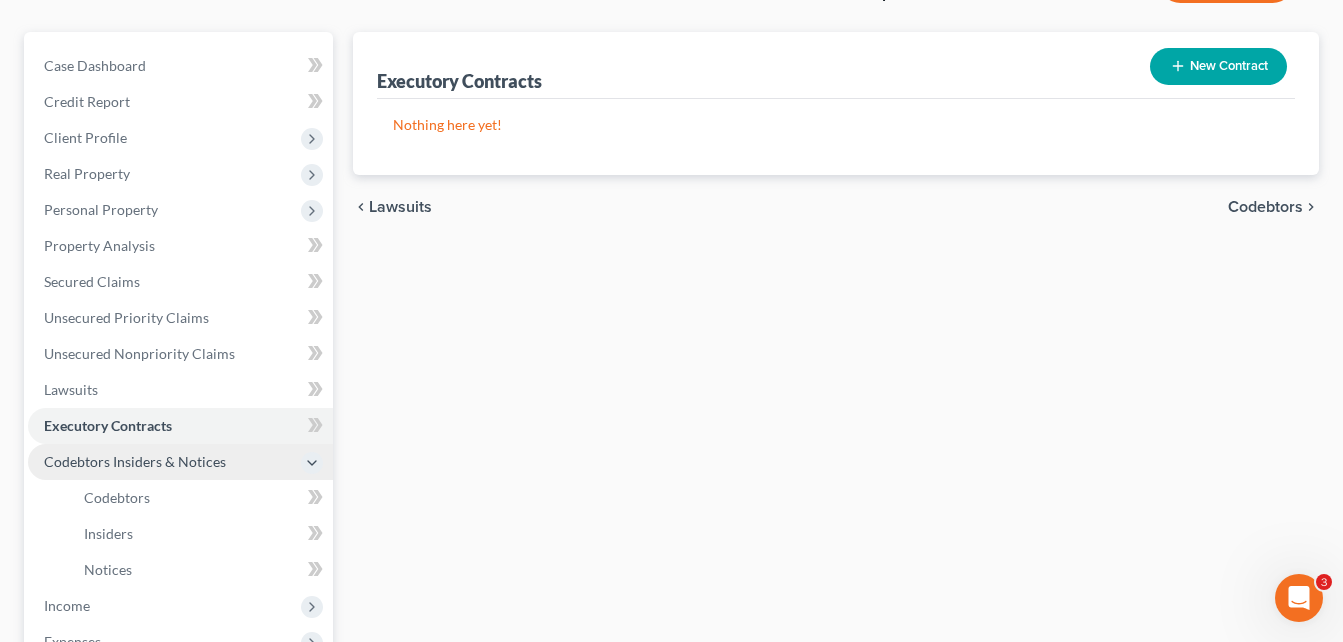 click on "Codebtors Insiders & Notices" at bounding box center [135, 461] 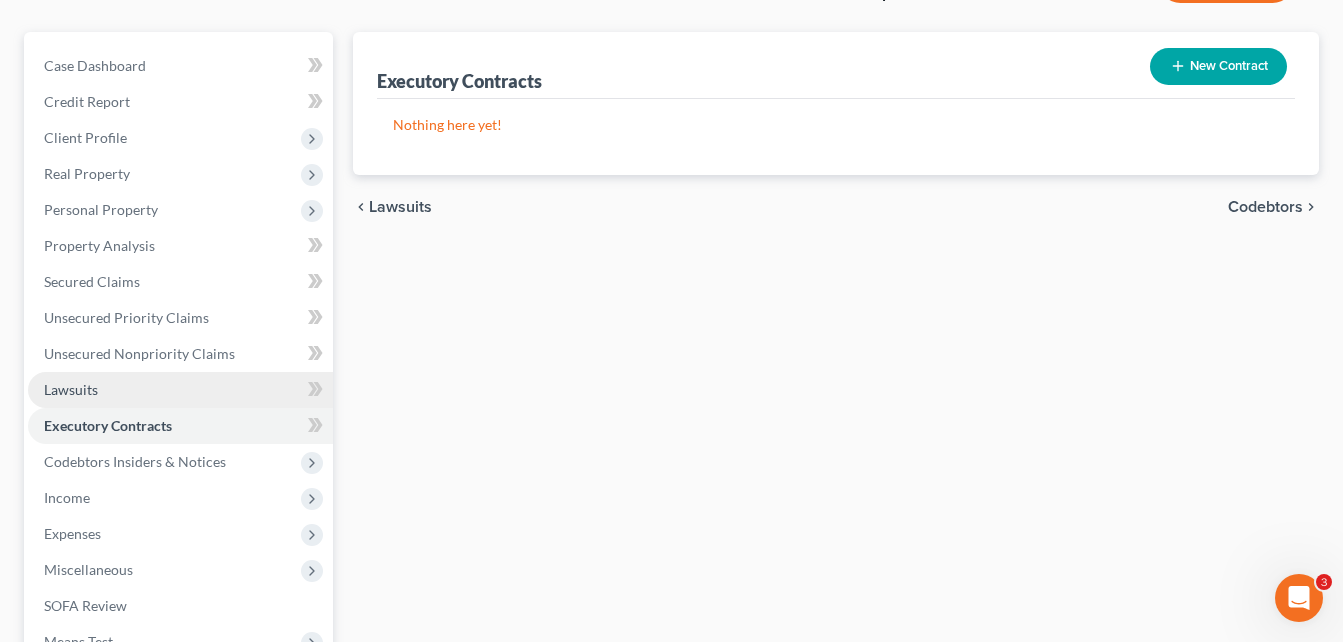 click on "Lawsuits" at bounding box center (71, 389) 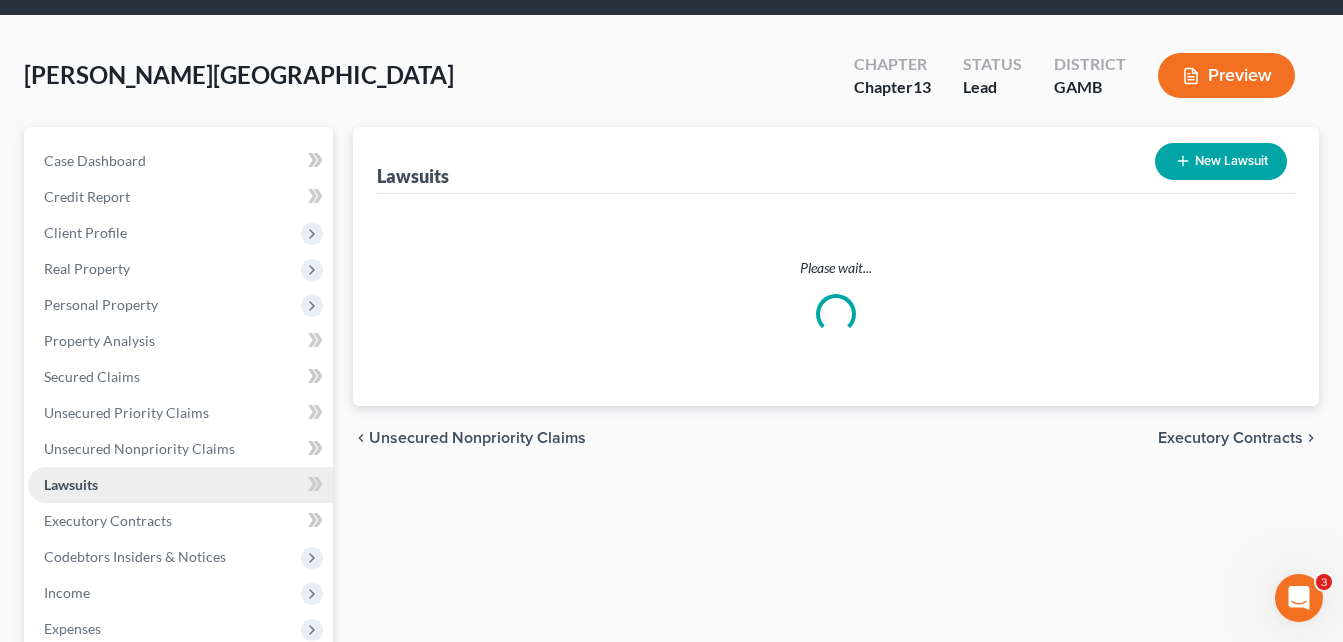 scroll, scrollTop: 0, scrollLeft: 0, axis: both 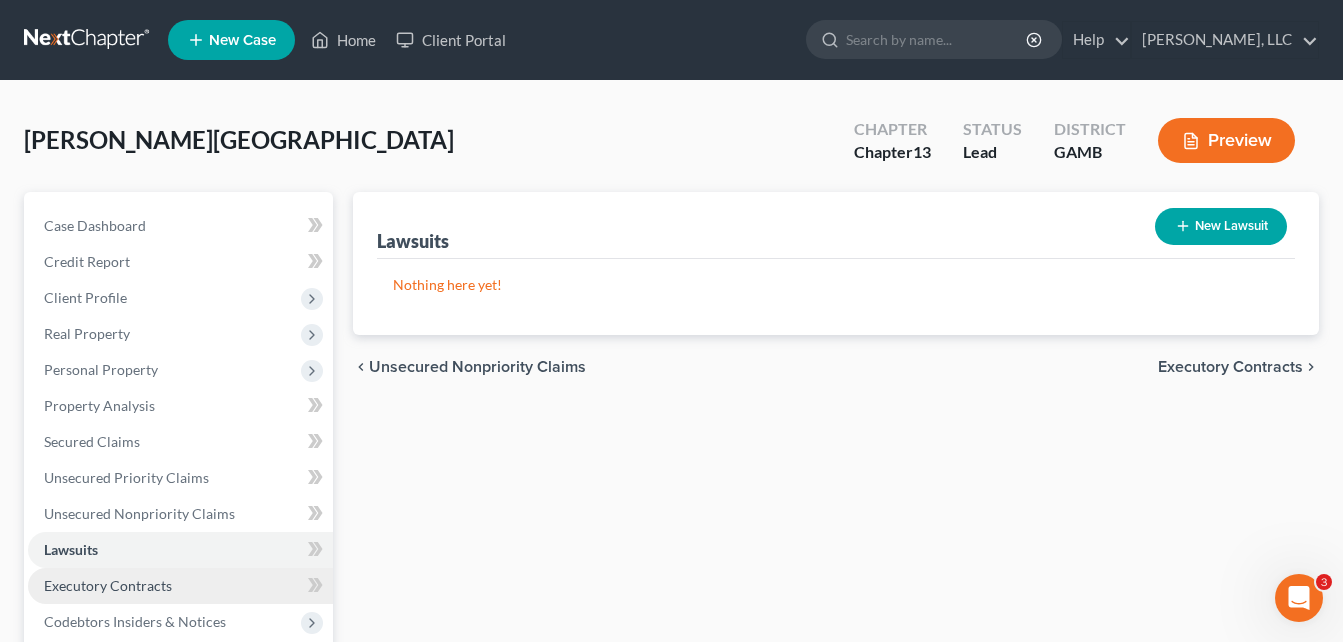 click on "Executory Contracts" at bounding box center (108, 585) 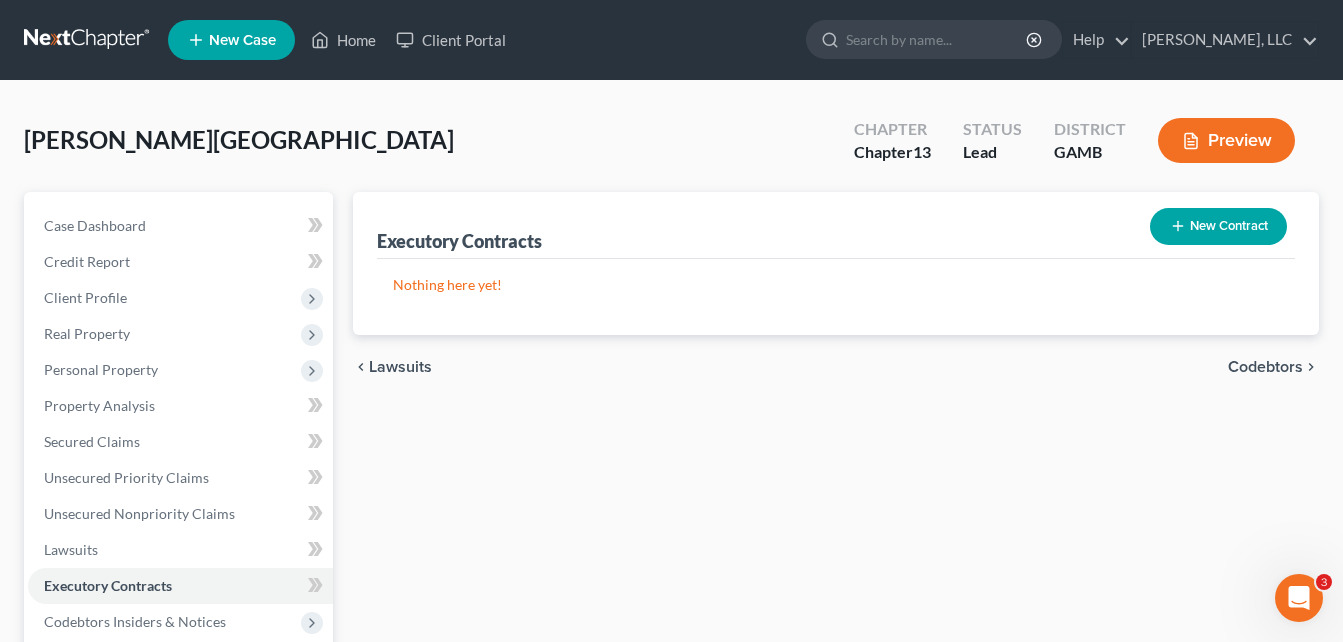 click on "Executory Contracts New Contract
Nothing here yet!
chevron_left
Lawsuits
Codebtors
chevron_right" at bounding box center (836, 625) 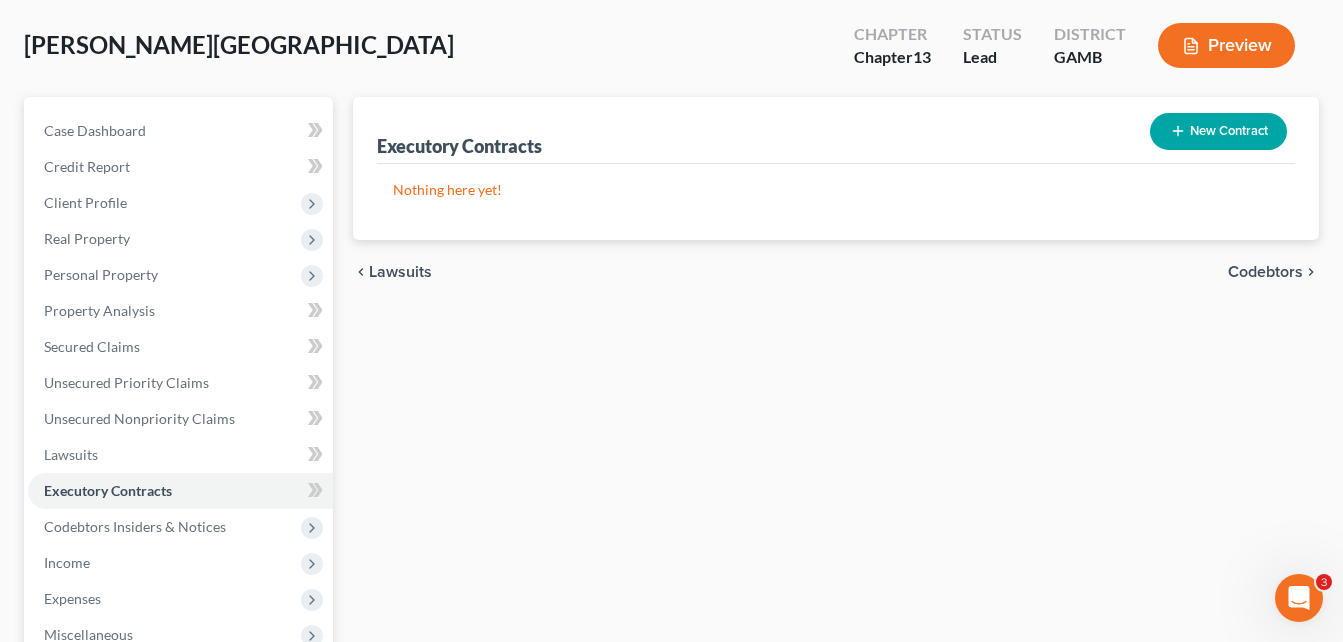 scroll, scrollTop: 120, scrollLeft: 0, axis: vertical 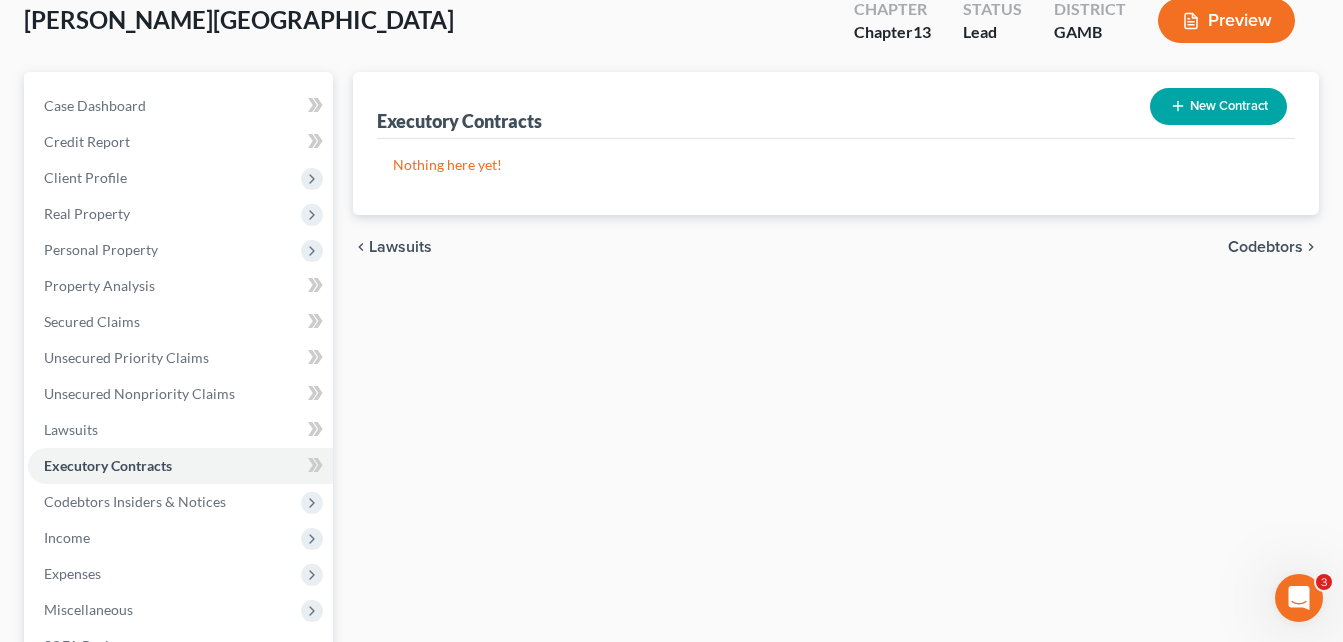 click on "[PERSON_NAME] Upgraded Chapter Chapter  13 Status Lead District [GEOGRAPHIC_DATA] Preview" at bounding box center (671, 28) 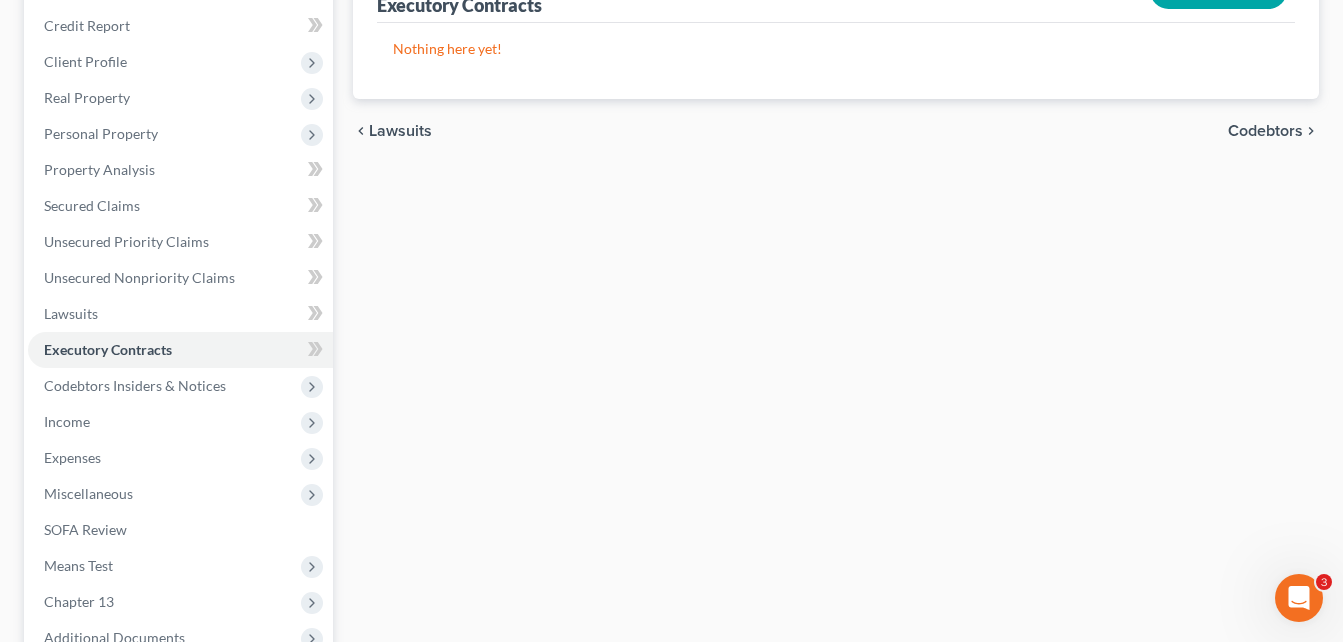 scroll, scrollTop: 240, scrollLeft: 0, axis: vertical 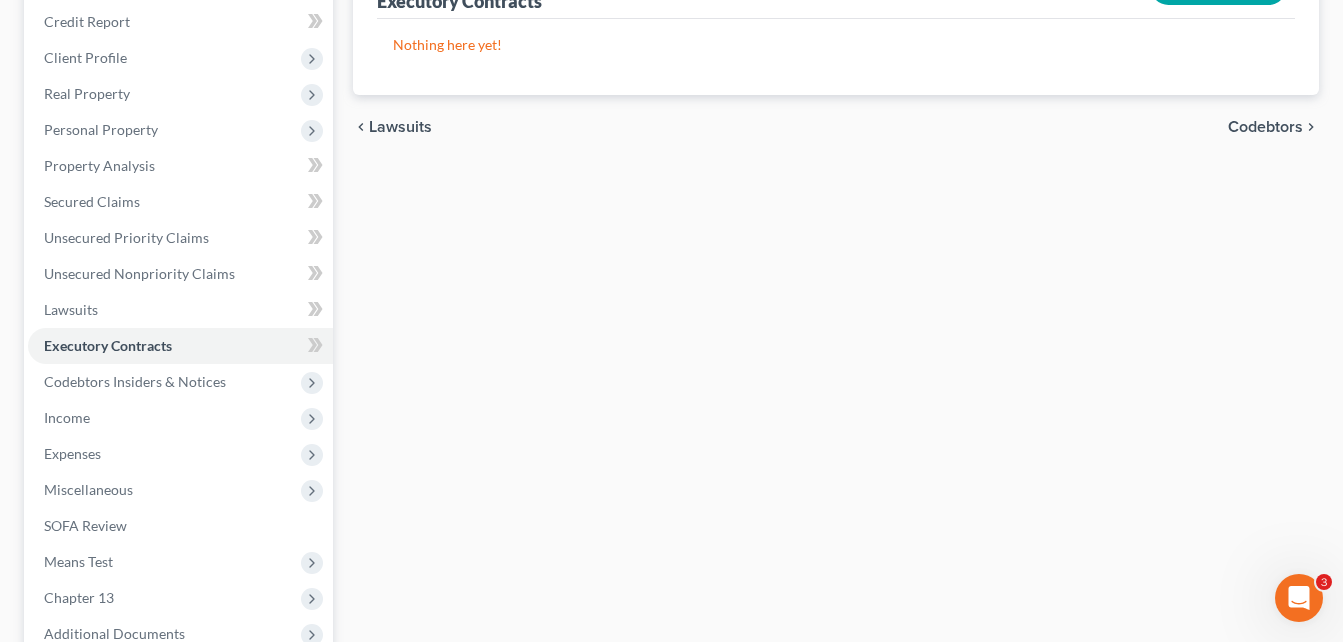 click on "Case Dashboard
Payments
Invoices
Payments
Payments
Credit Report
Client Profile" at bounding box center [178, 385] 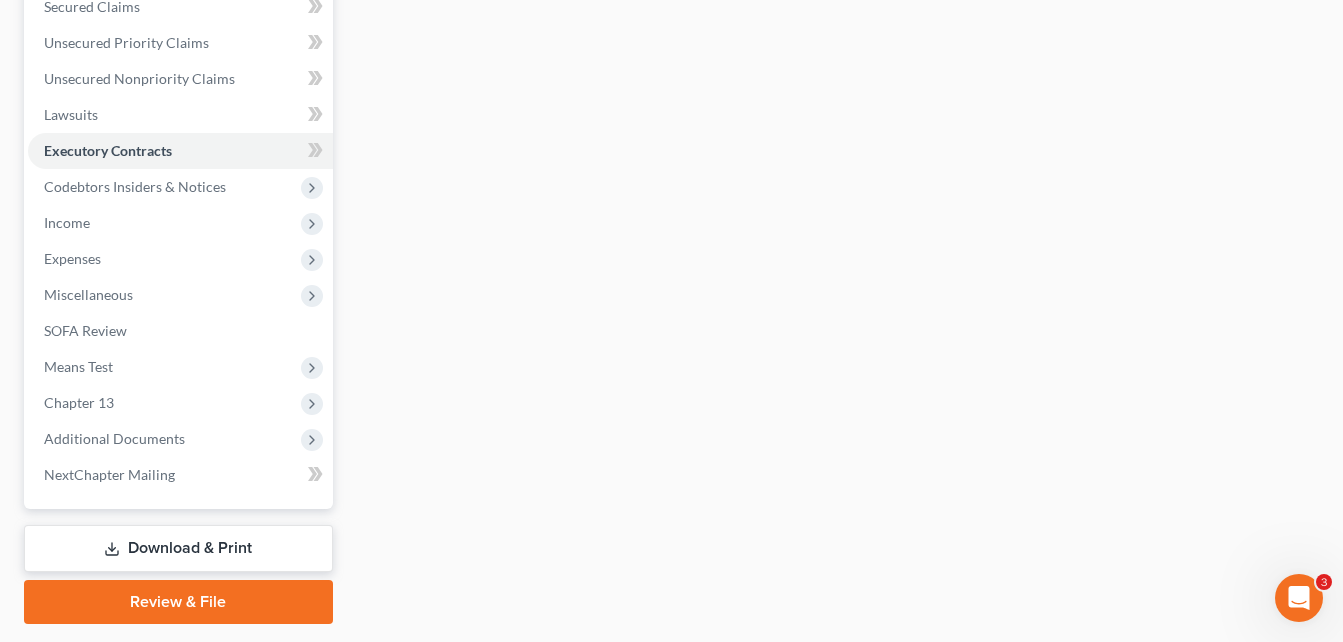 scroll, scrollTop: 440, scrollLeft: 0, axis: vertical 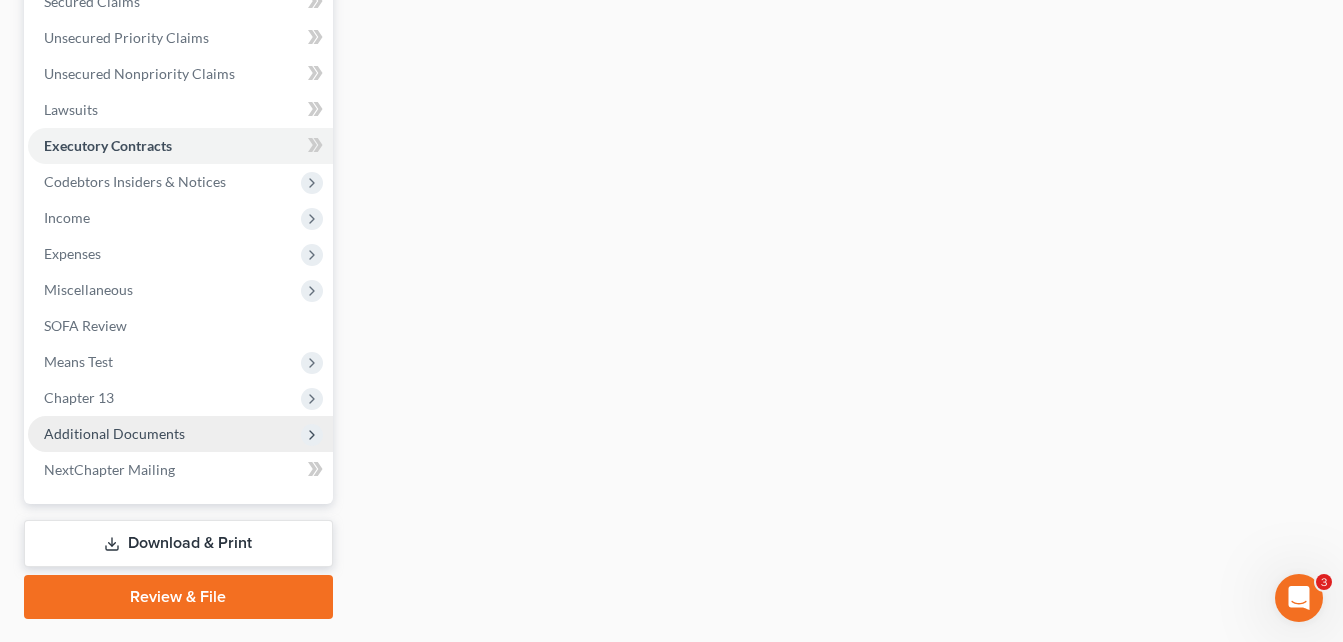 click on "Additional Documents" at bounding box center [114, 433] 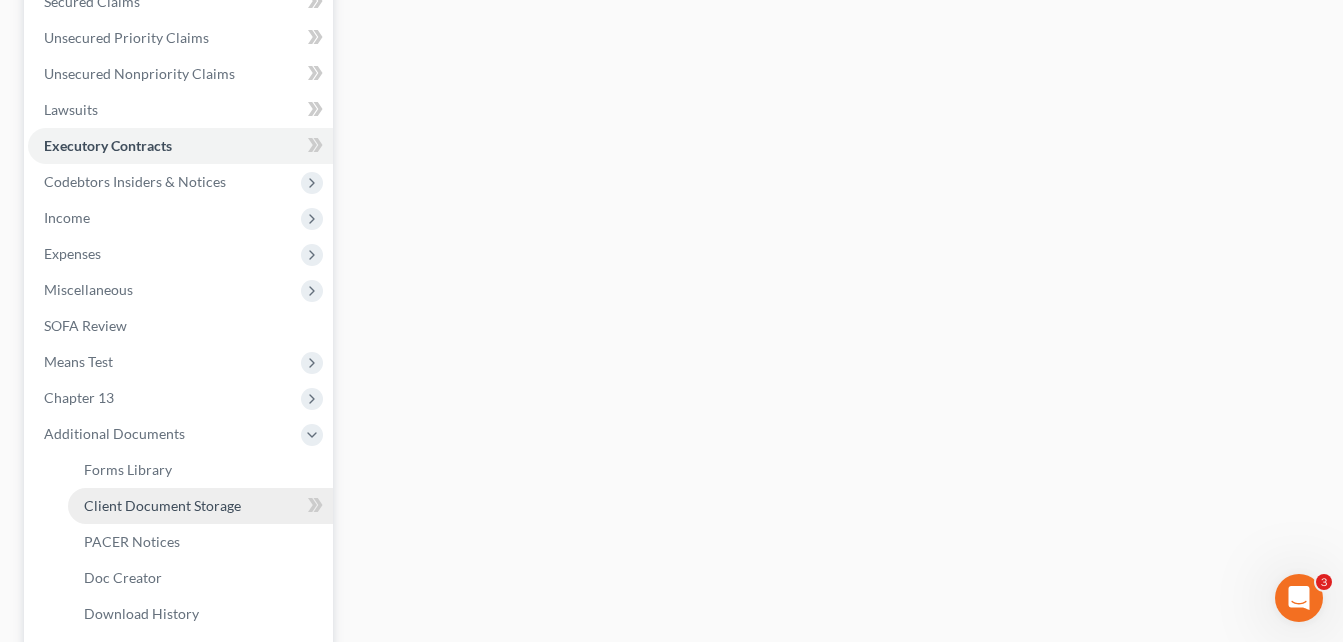click on "Client Document Storage" at bounding box center [162, 505] 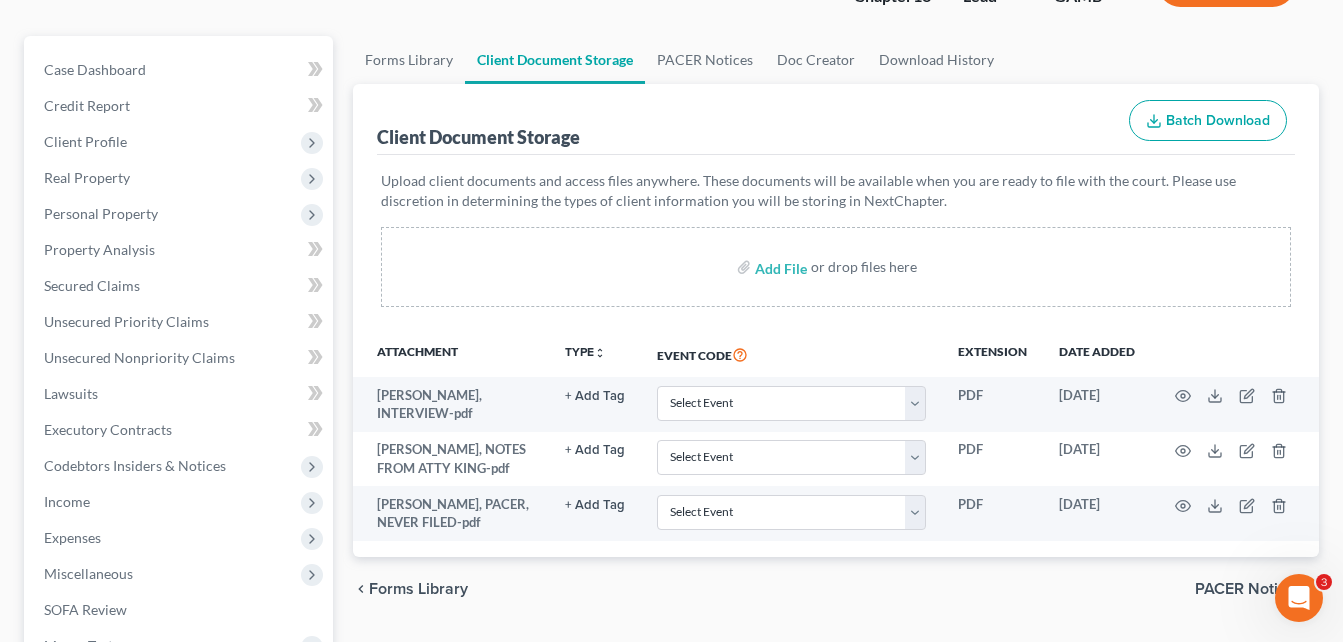scroll, scrollTop: 160, scrollLeft: 0, axis: vertical 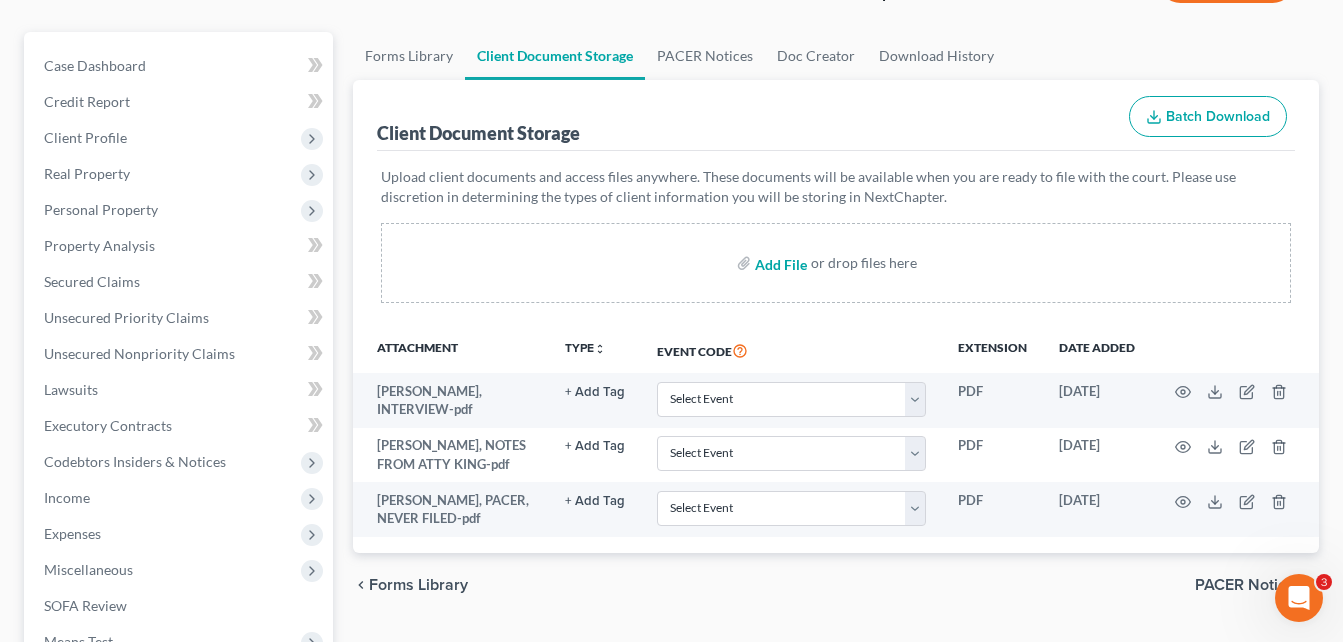 click at bounding box center (779, 263) 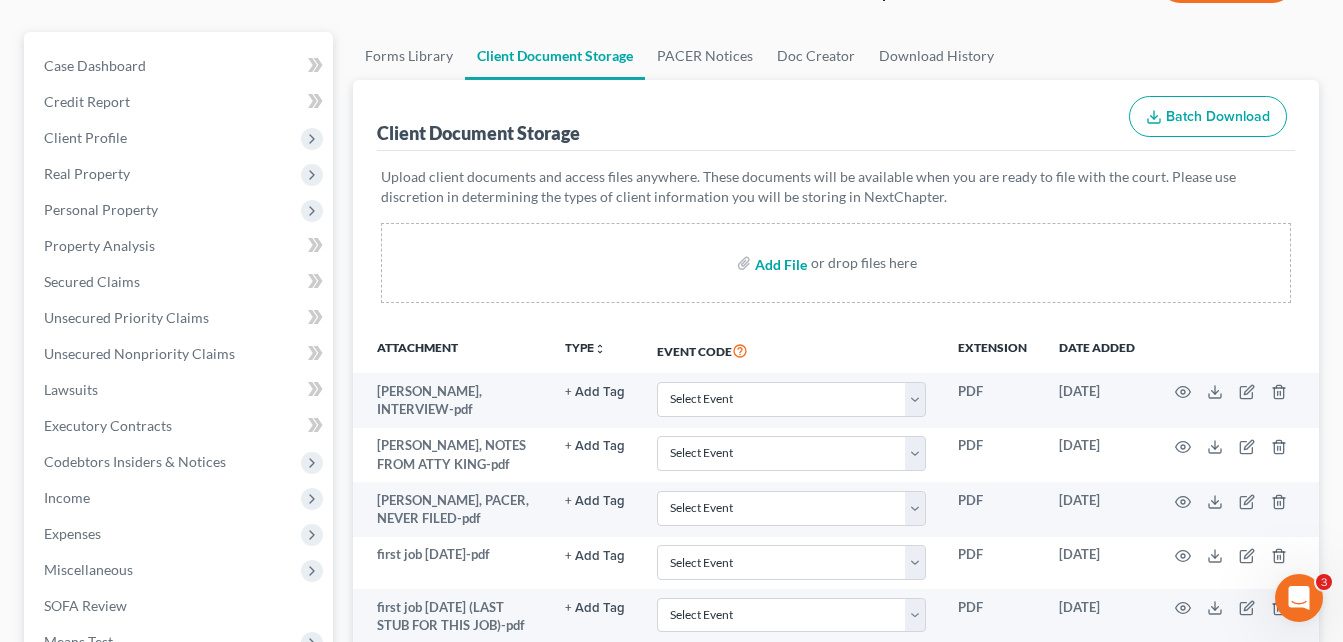 click at bounding box center [779, 263] 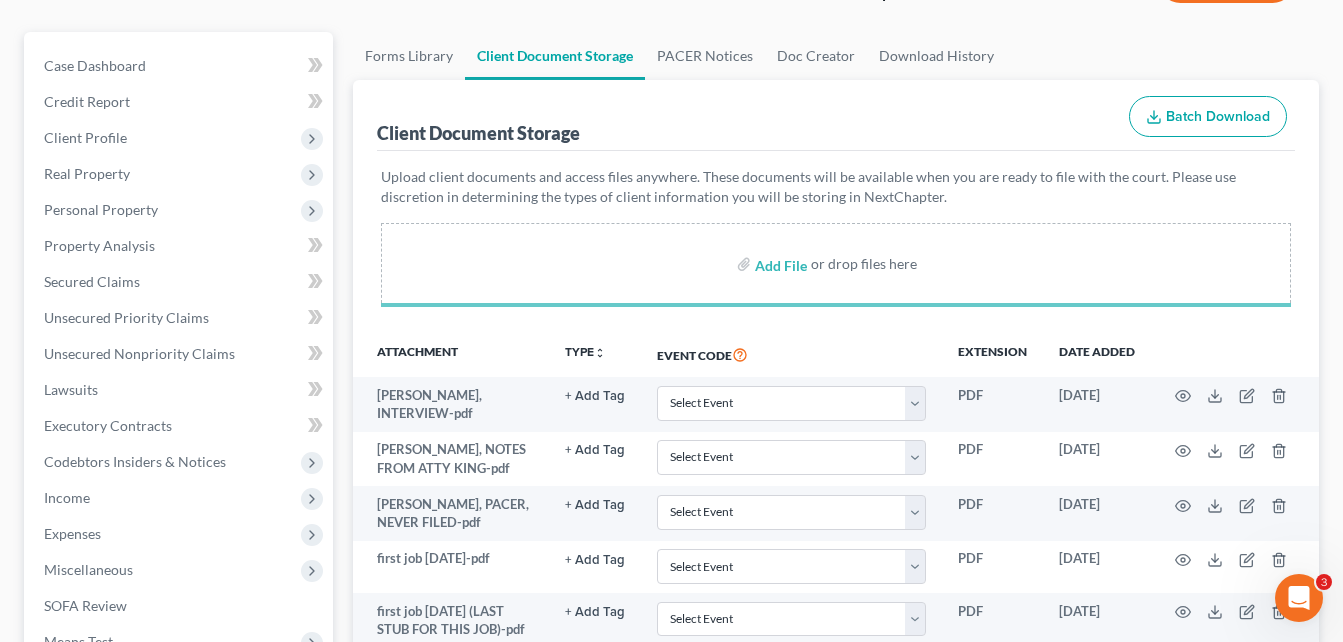click on "Forms Library
Client Document Storage
PACER Notices
Doc Creator
Download History
Client Document Storage
Batch Download
Upload client documents and access files anywhere. These documents will be available when you are ready to file with the court. Please use discretion in determining the types of client information you will be storing in NextChapter.
Add File
or drop files here
Attachment TYPE unfold_more NONE Hearing Notice Proof of Claim Event Code  Extension Date added [PERSON_NAME], INTERVIEW-pdf + Add Tag Select an option or create one Hearing Notice Proof of Claim Select Event 20 Largest Unsecured Creditors Amended Petition Attachment to Voluntary Petition for Non-Individuals Filing for Bankruptcy under Chapter 11 Balance Sheet Cash Flow Statement Certificate Pursuant to LBR 1019-1(d) Certificate of Credit Counseling Certificate of Service Change of Address Notification" at bounding box center (836, 555) 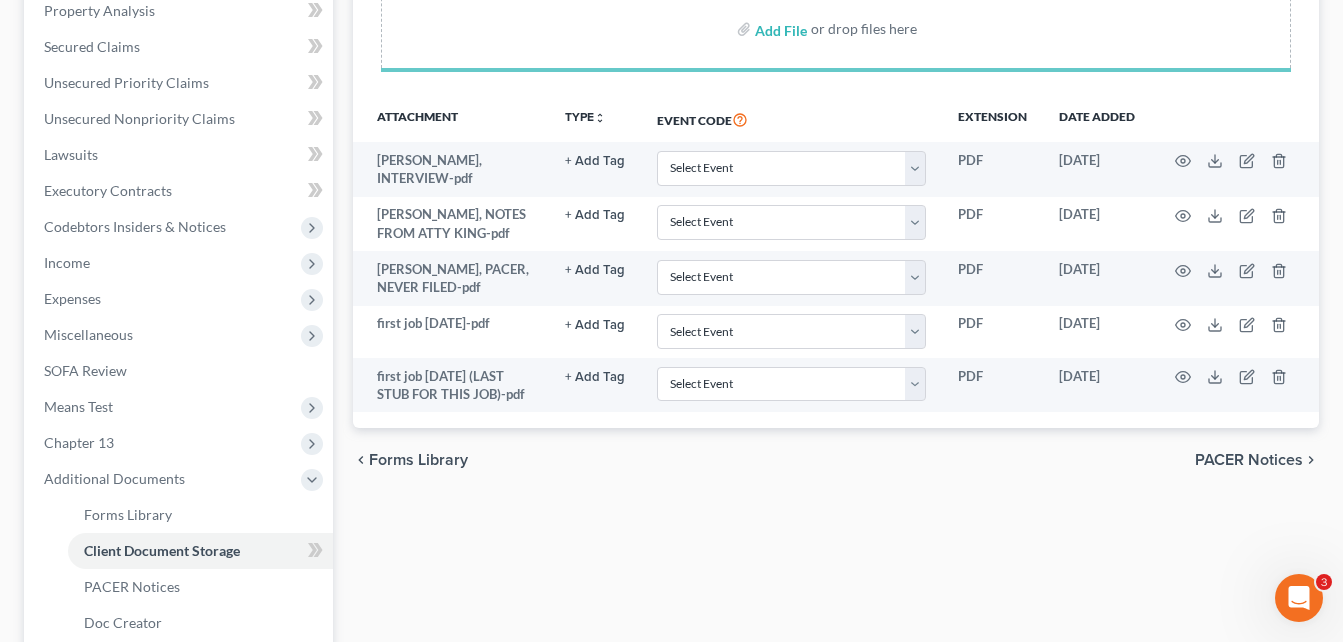 scroll, scrollTop: 400, scrollLeft: 0, axis: vertical 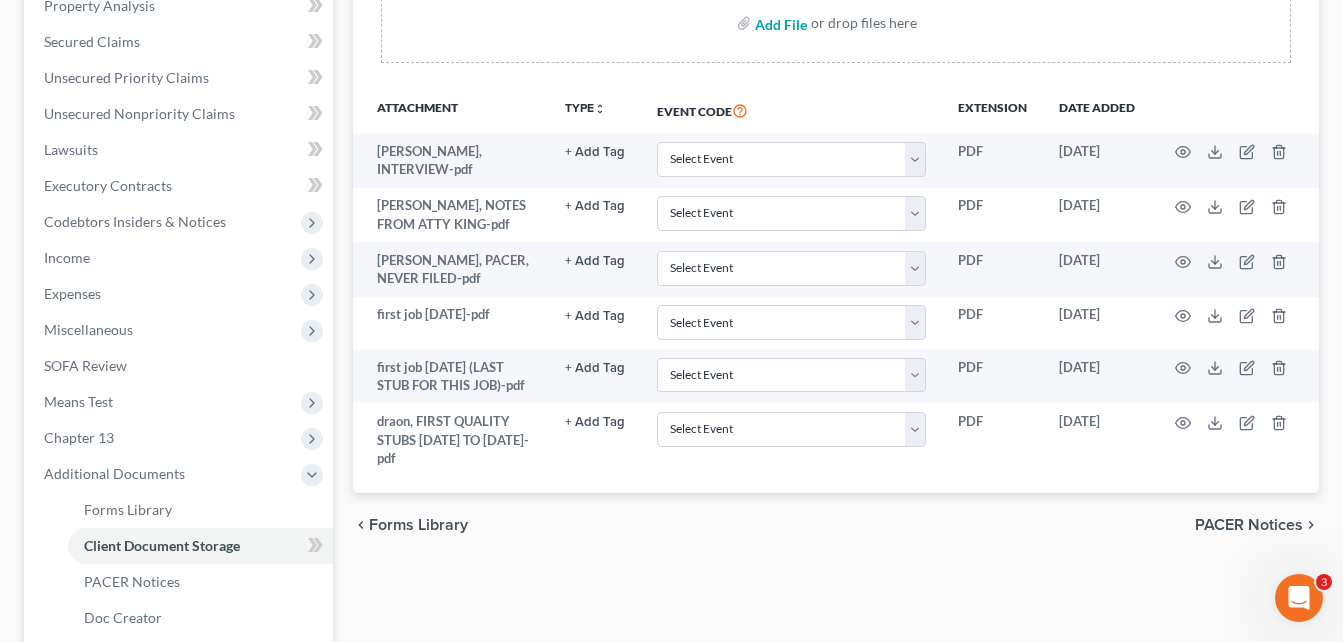 click at bounding box center [779, 23] 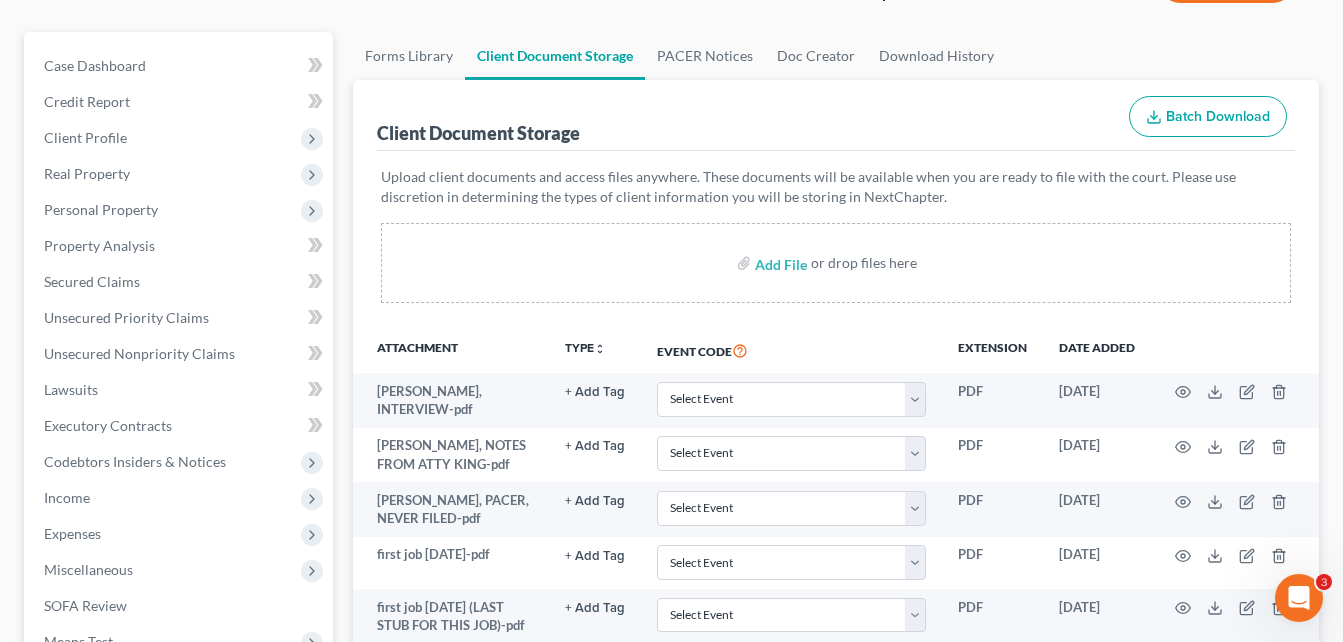 scroll, scrollTop: 200, scrollLeft: 0, axis: vertical 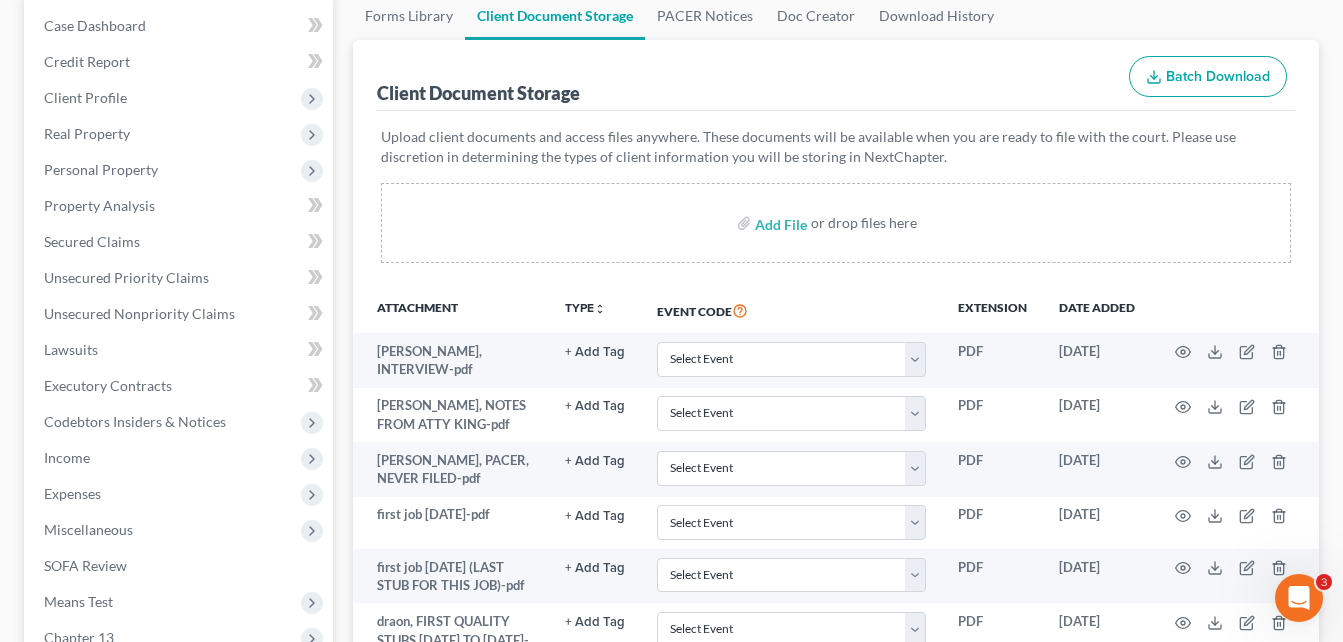 click on "Case Dashboard
Payments
Invoices
Payments
Payments
Credit Report
Client Profile" at bounding box center (178, 515) 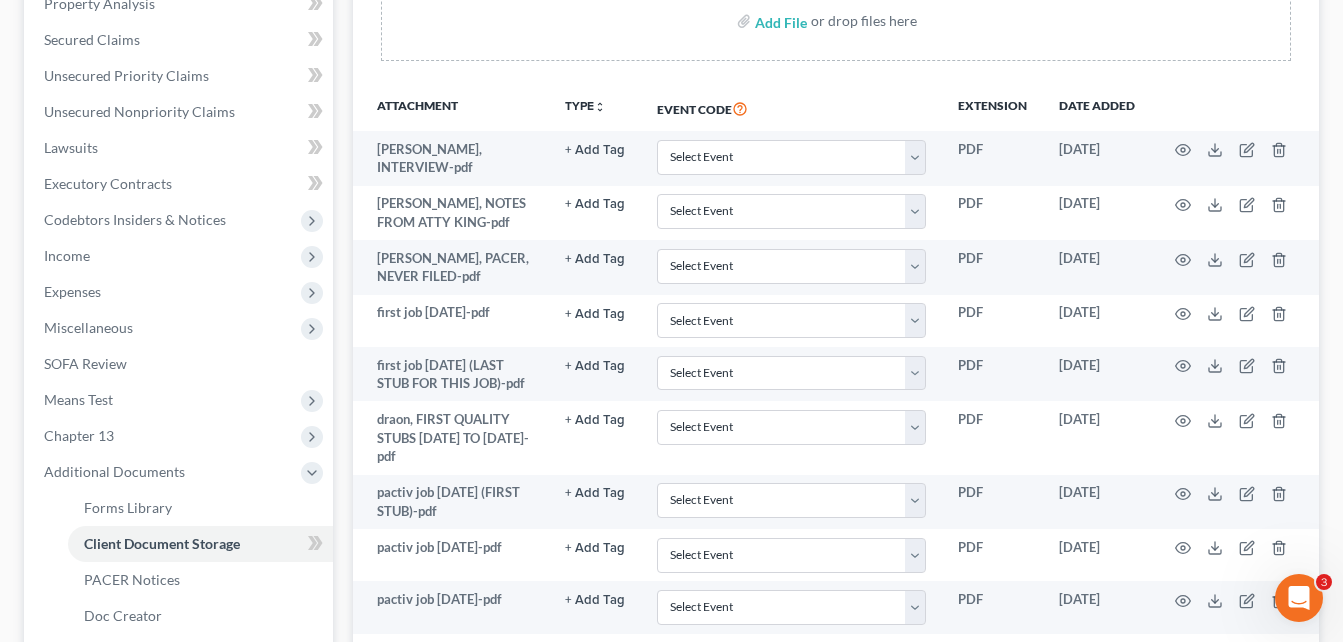 scroll, scrollTop: 400, scrollLeft: 0, axis: vertical 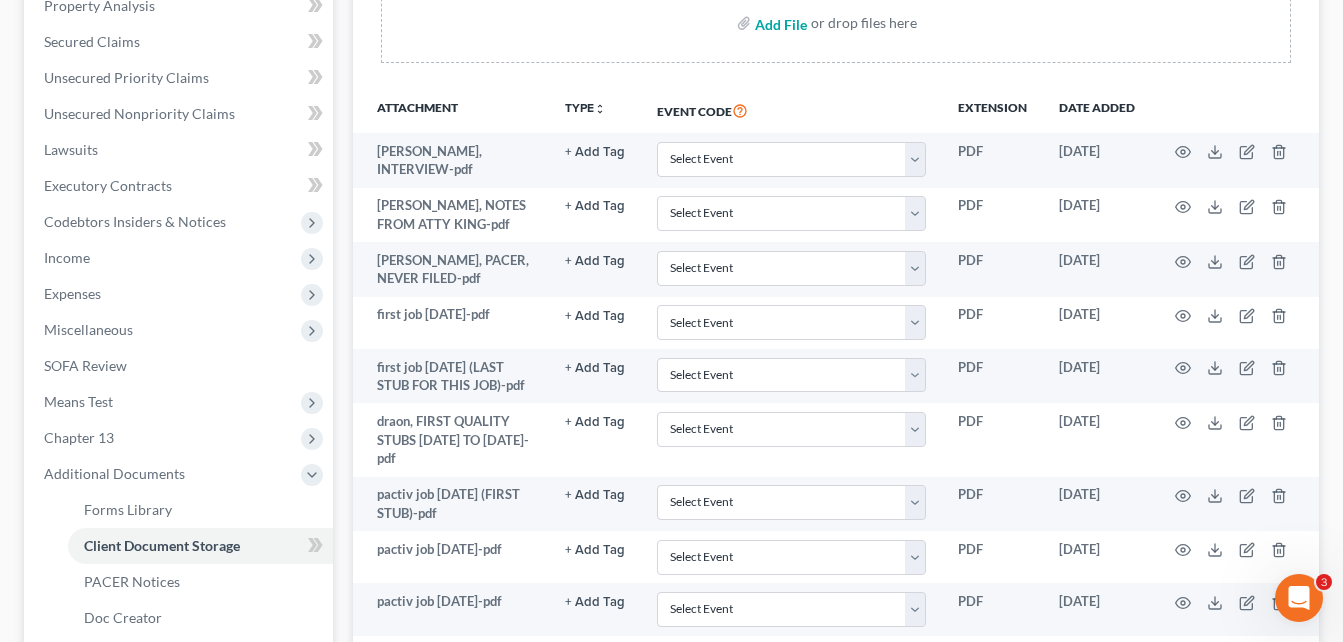 click at bounding box center [779, 23] 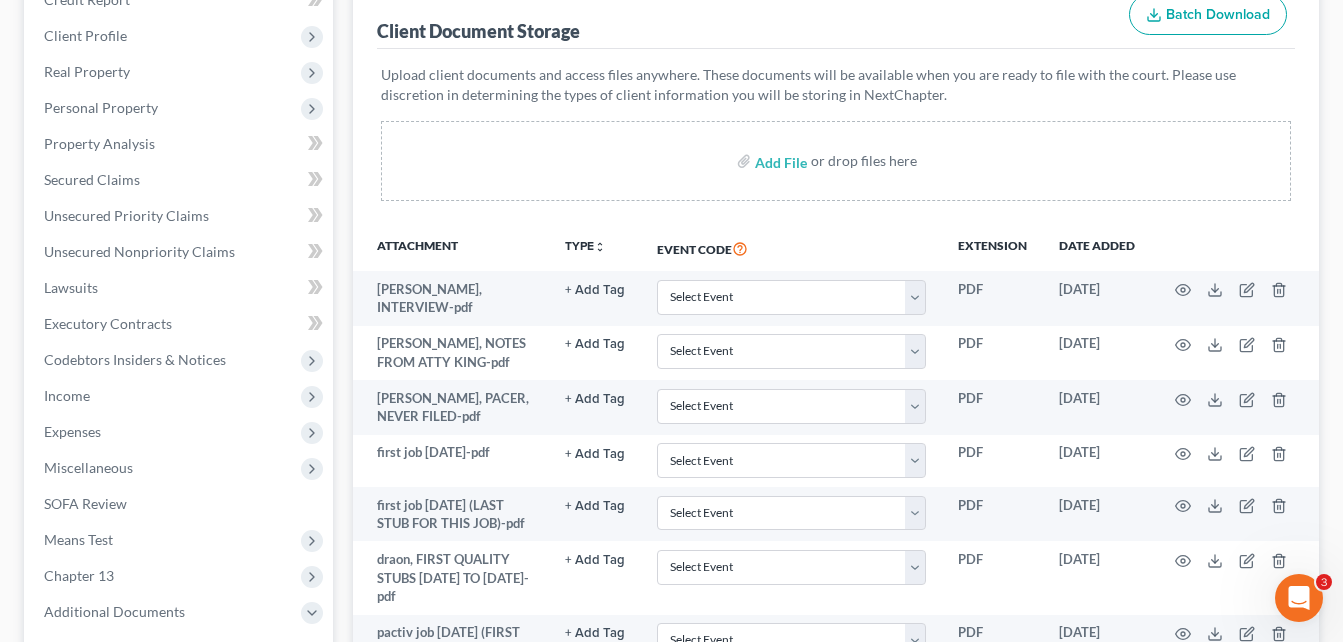 scroll, scrollTop: 266, scrollLeft: 0, axis: vertical 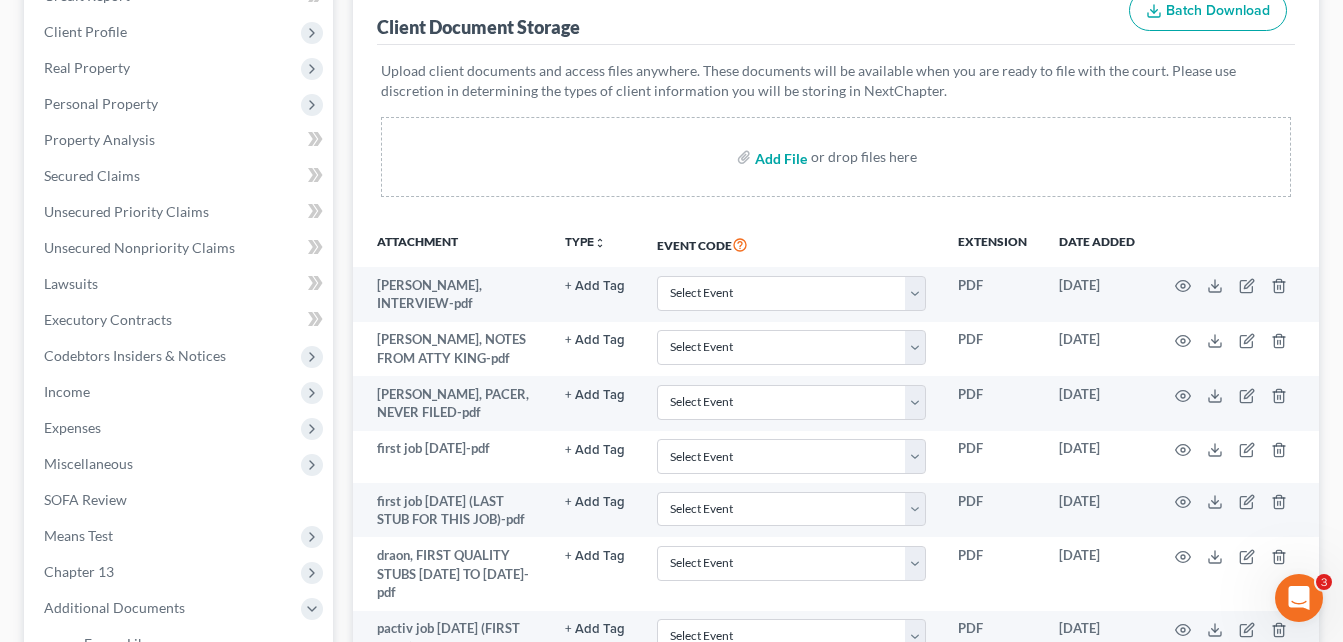 click at bounding box center [779, 157] 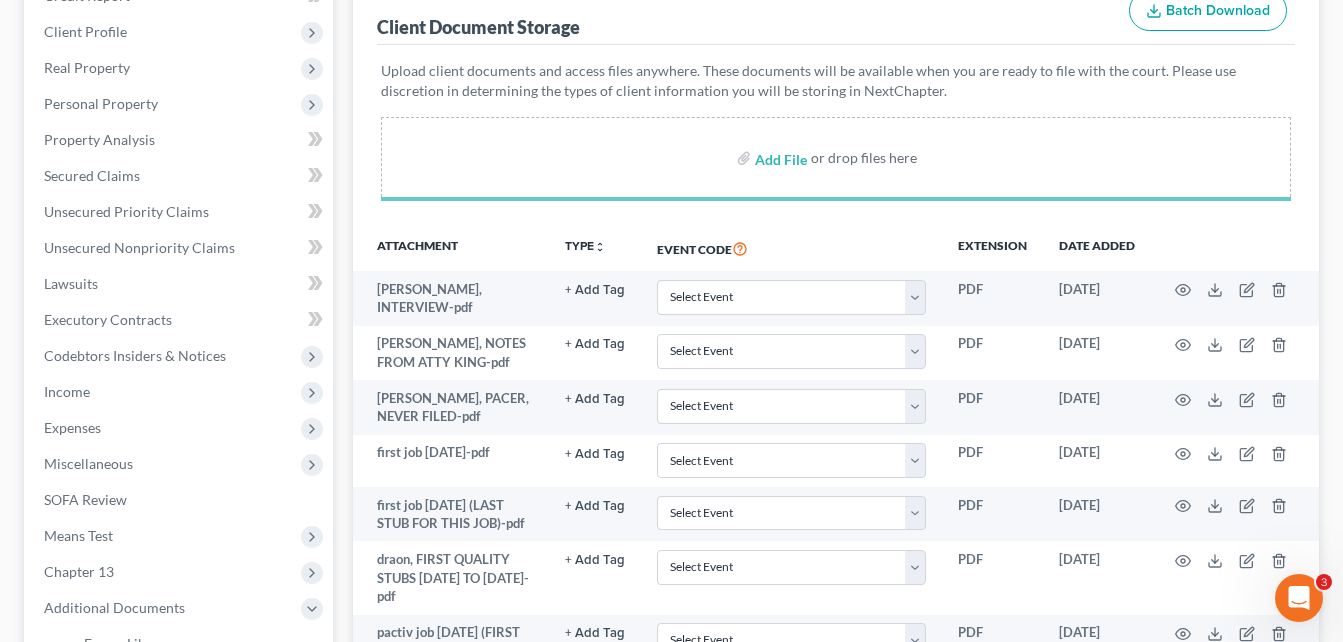 click on "Forms Library
Client Document Storage
PACER Notices
Doc Creator
Download History
Client Document Storage
Batch Download
Upload client documents and access files anywhere. These documents will be available when you are ready to file with the court. Please use discretion in determining the types of client information you will be storing in NextChapter.
Add File
or drop files here
Attachment TYPE unfold_more NONE Hearing Notice Proof of Claim Event Code  Extension Date added [PERSON_NAME], INTERVIEW-pdf + Add Tag Select an option or create one Hearing Notice Proof of Claim Select Event 20 Largest Unsecured Creditors Amended Petition Attachment to Voluntary Petition for Non-Individuals Filing for Bankruptcy under Chapter 11 Balance Sheet Cash Flow Statement Certificate Pursuant to LBR 1019-1(d) Certificate of Credit Counseling Certificate of Service Change of Address Notification" at bounding box center [836, 494] 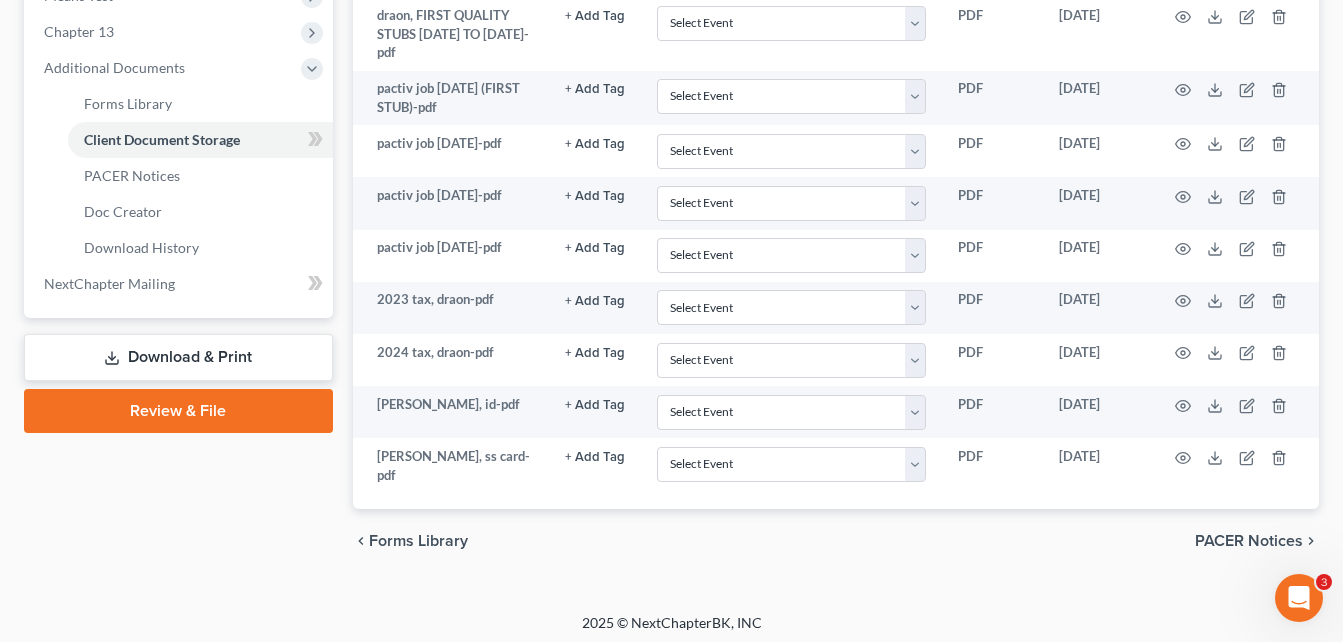 scroll, scrollTop: 811, scrollLeft: 0, axis: vertical 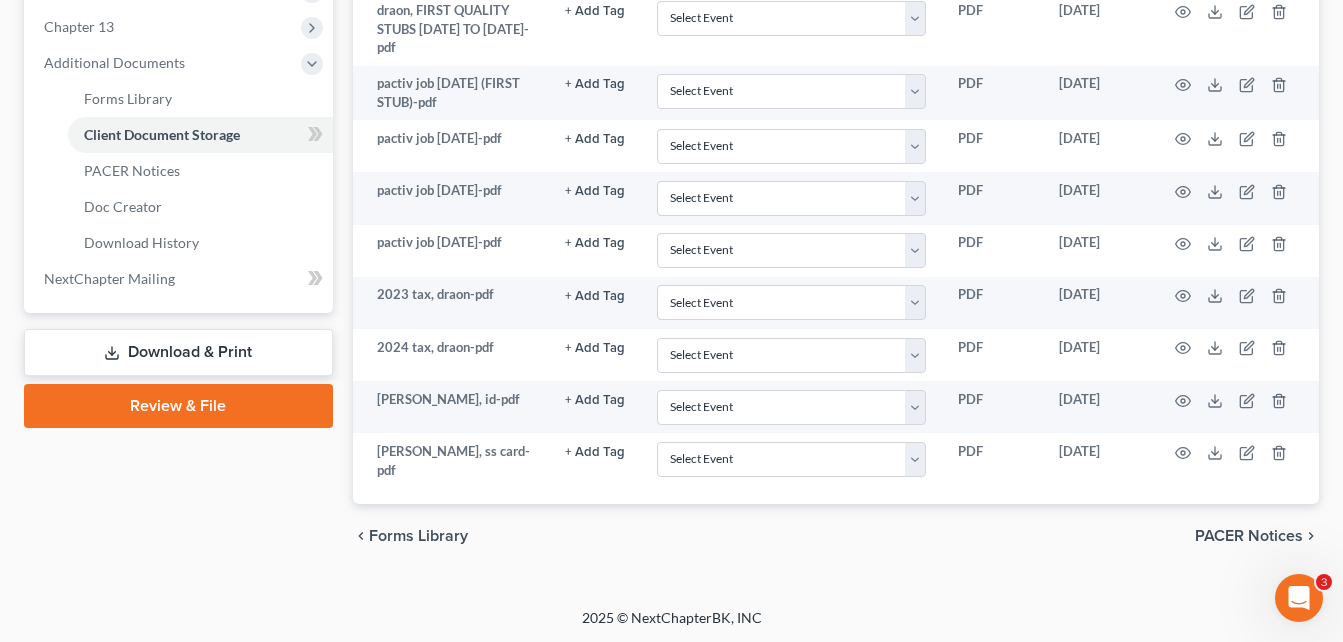 click on "Forms Library
Client Document Storage
PACER Notices
Doc Creator
Download History
Client Document Storage
Batch Download
Upload client documents and access files anywhere. These documents will be available when you are ready to file with the court. Please use discretion in determining the types of client information you will be storing in NextChapter.
Add File
or drop files here
Attachment TYPE unfold_more NONE Hearing Notice Proof of Claim Event Code  Extension Date added [PERSON_NAME], INTERVIEW-pdf + Add Tag Select an option or create one Hearing Notice Proof of Claim Select Event 20 Largest Unsecured Creditors Amended Petition Attachment to Voluntary Petition for Non-Individuals Filing for Bankruptcy under Chapter 11 Balance Sheet Cash Flow Statement Certificate Pursuant to LBR 1019-1(d) Certificate of Credit Counseling Certificate of Service Change of Address Notification Schedule C" at bounding box center [836, -26] 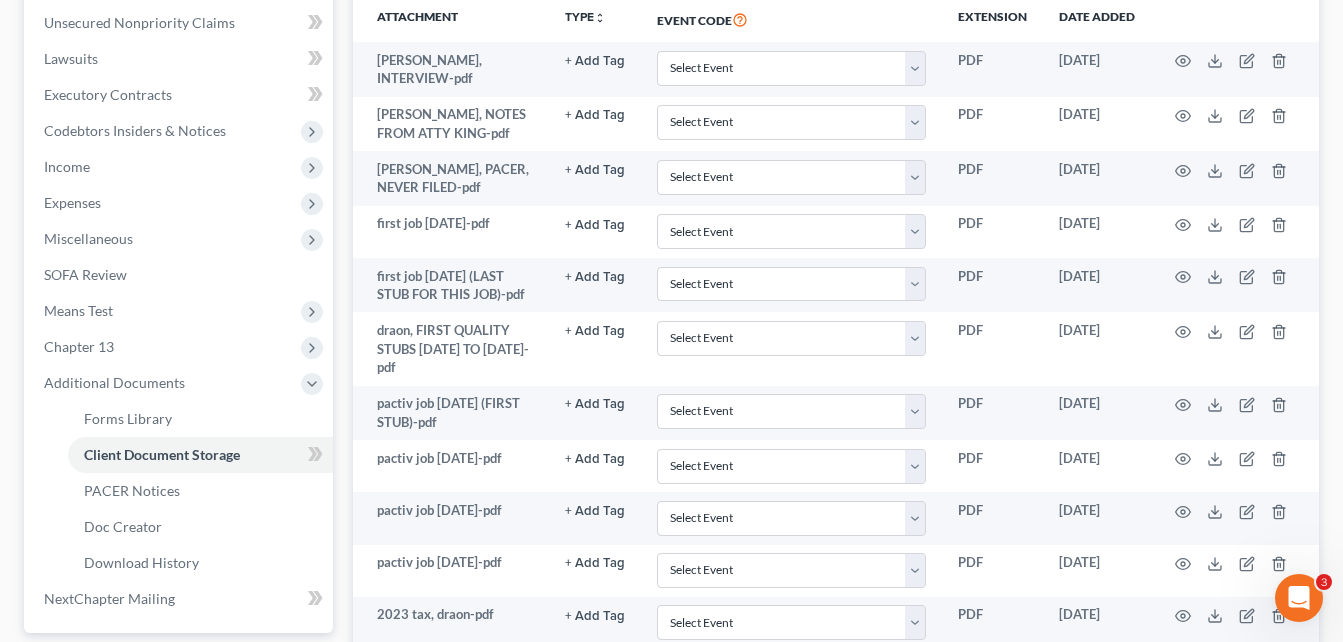 scroll, scrollTop: 680, scrollLeft: 0, axis: vertical 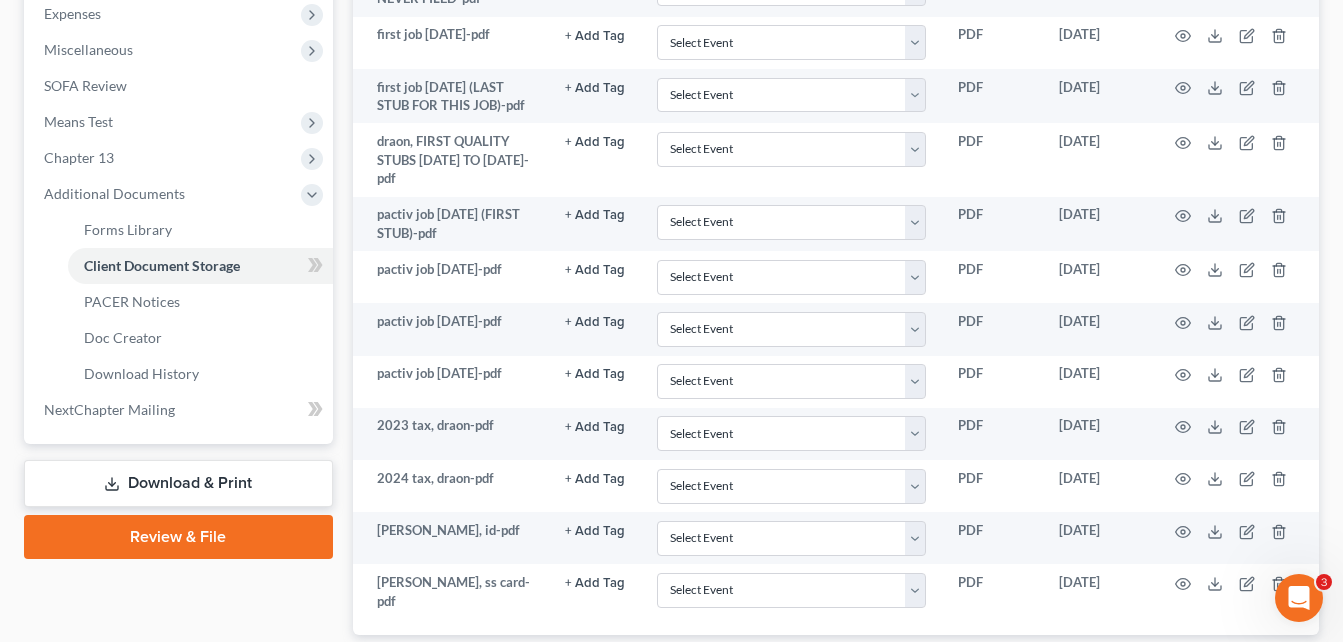 click on "Download & Print" at bounding box center (178, 483) 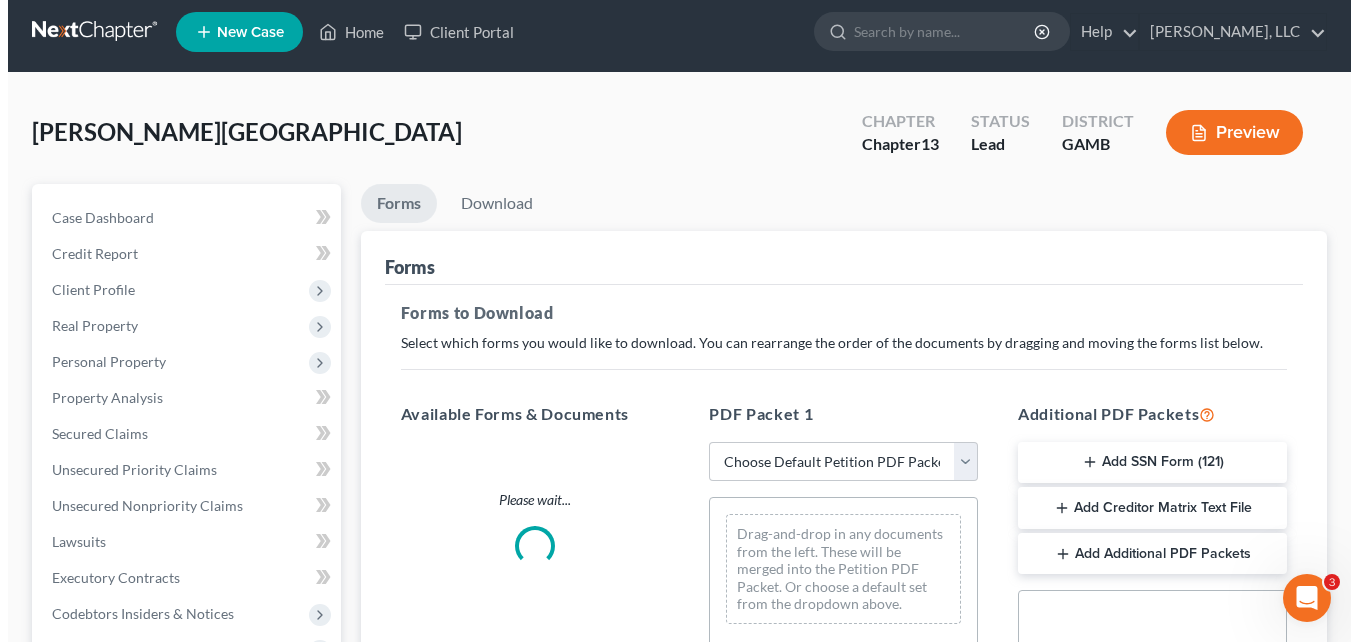 scroll, scrollTop: 0, scrollLeft: 0, axis: both 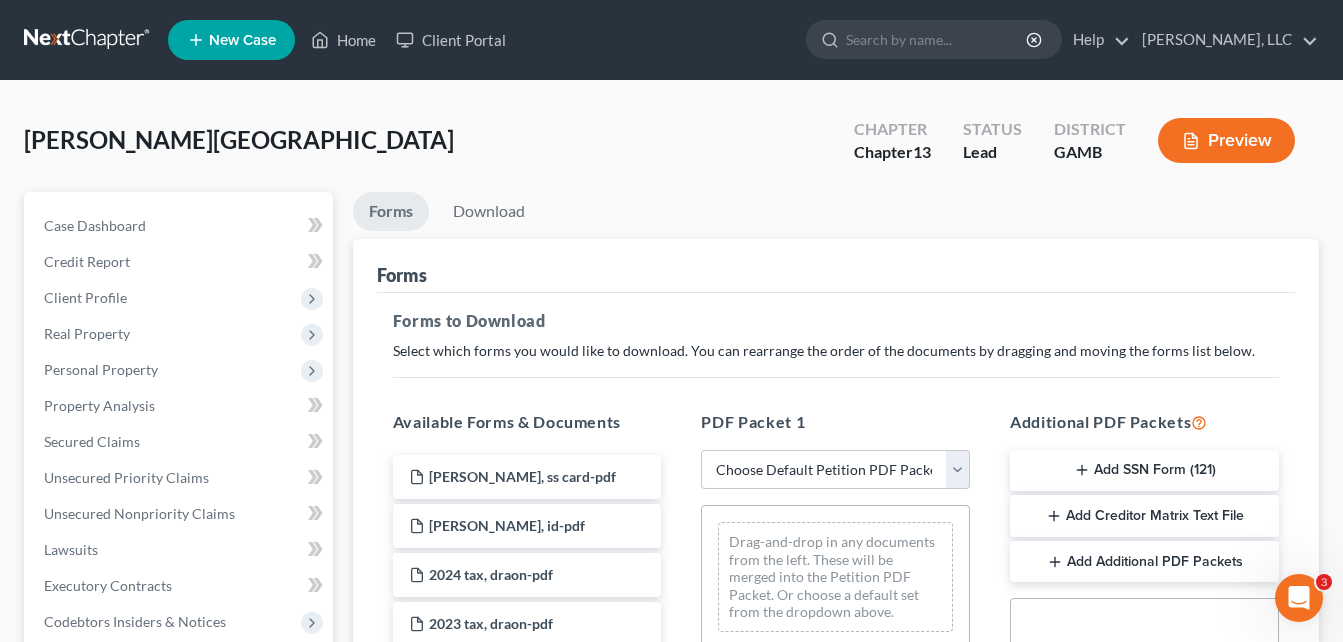 click on "Preview" at bounding box center (1226, 140) 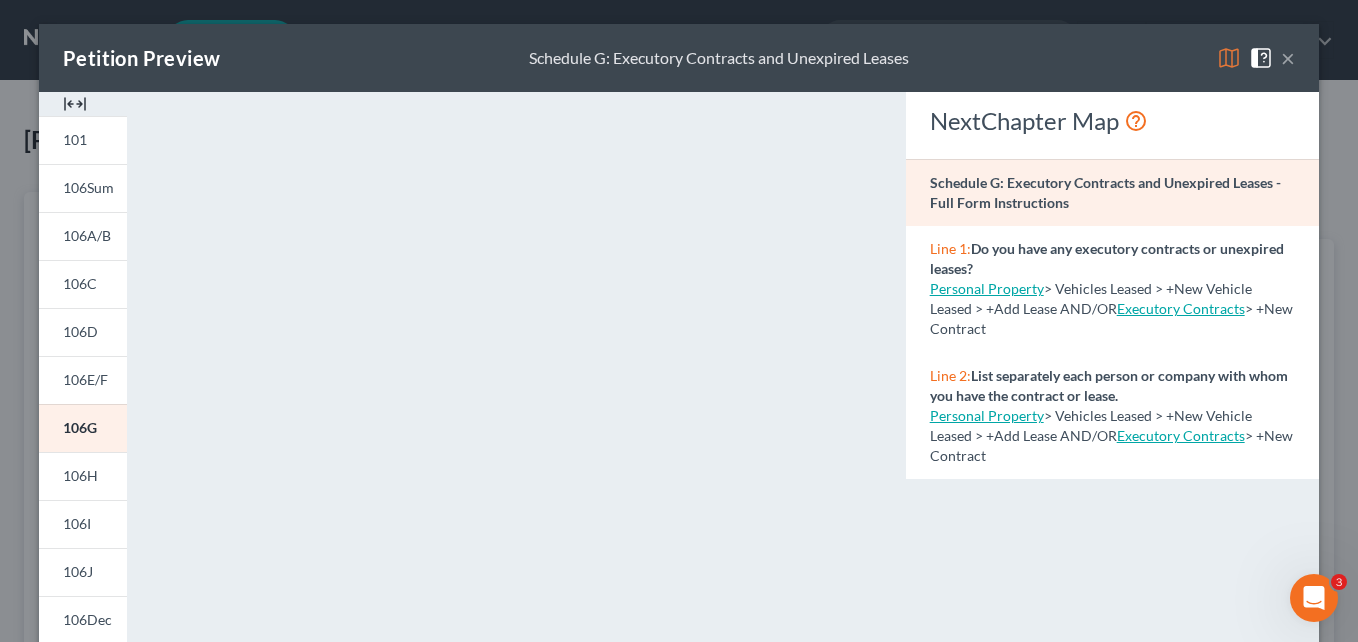click at bounding box center (75, 104) 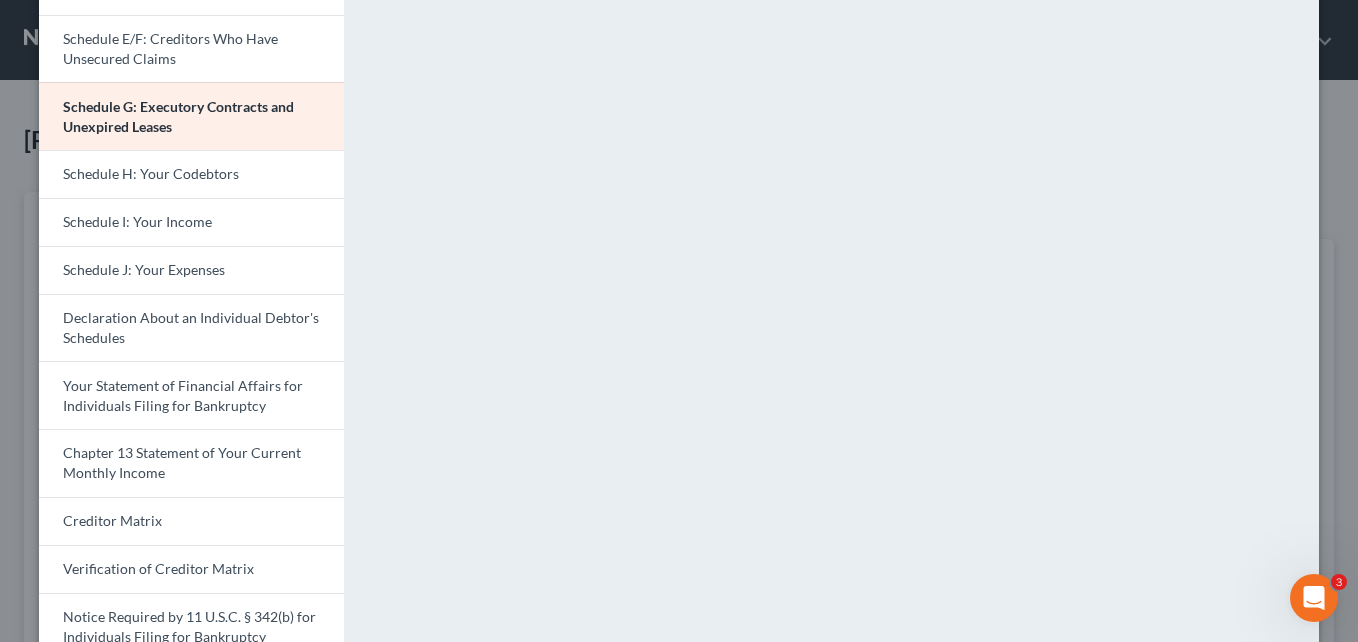 scroll, scrollTop: 552, scrollLeft: 0, axis: vertical 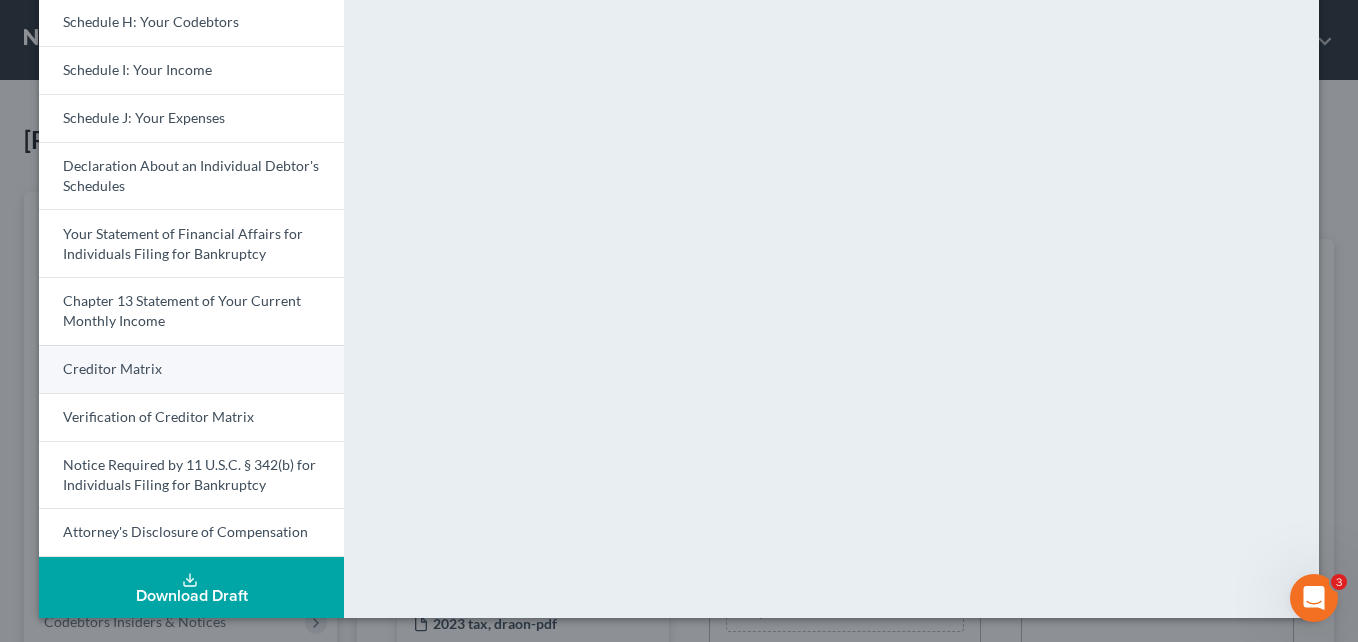 click on "Creditor Matrix" at bounding box center (112, 368) 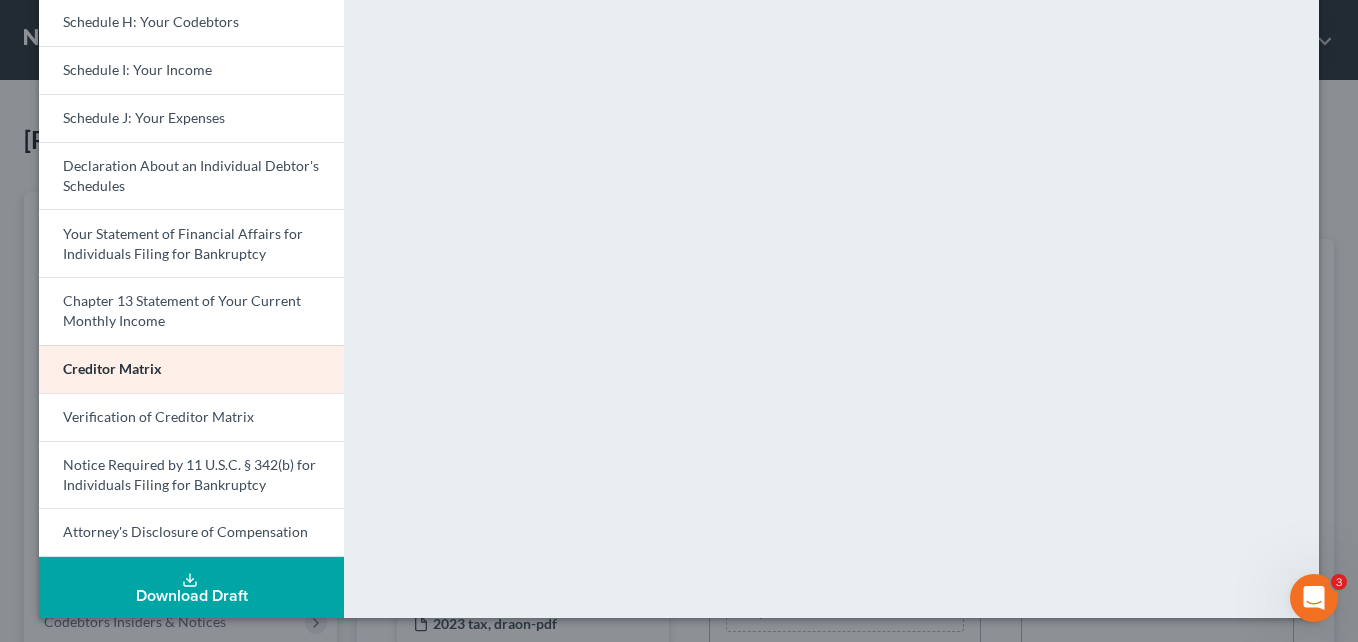 scroll, scrollTop: 0, scrollLeft: 0, axis: both 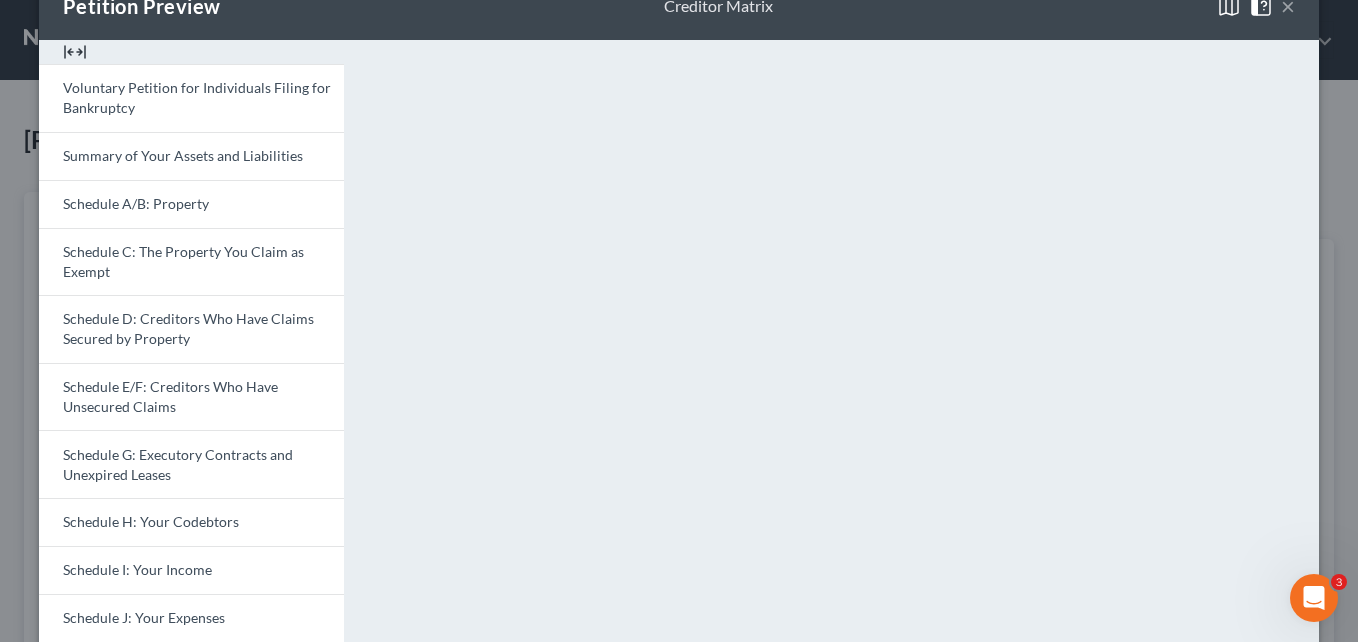 click on "×" at bounding box center [1288, 6] 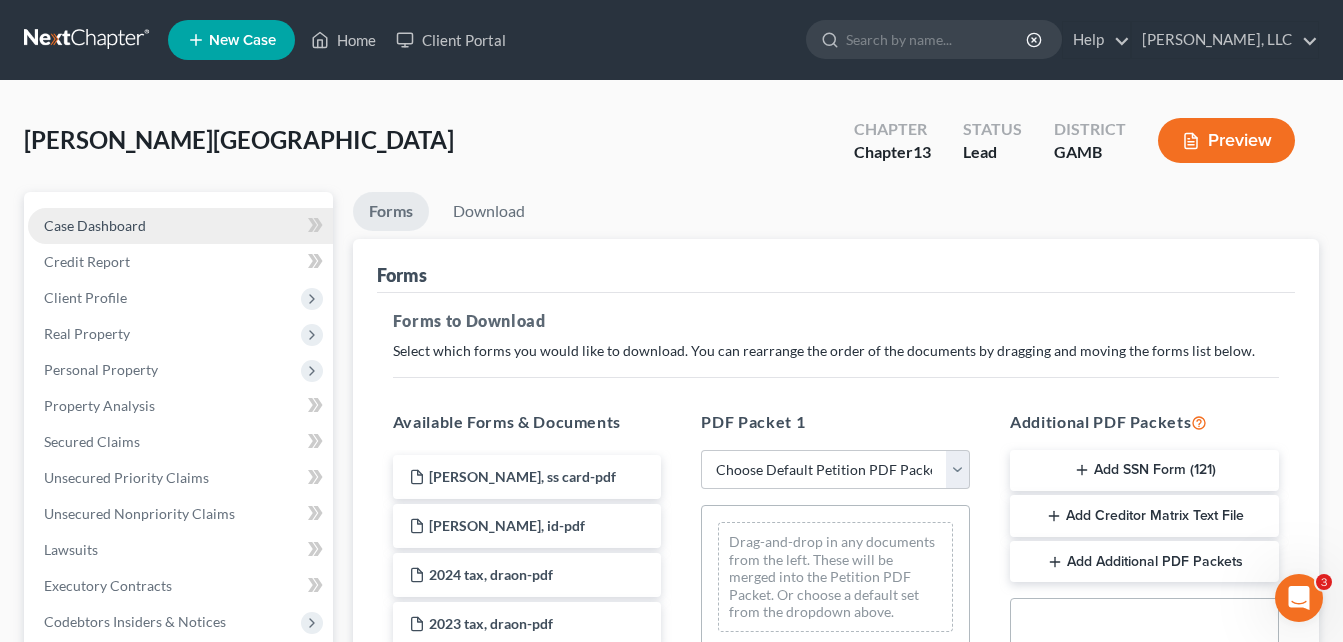 click on "Case Dashboard" at bounding box center (95, 225) 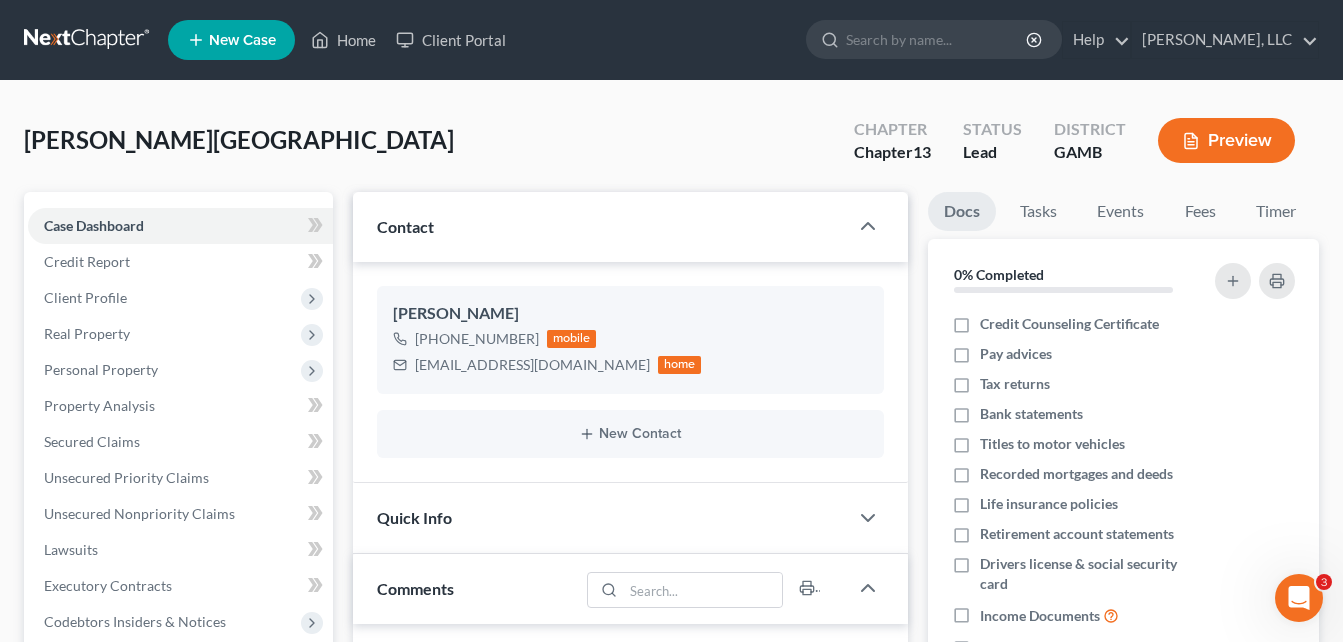 click on "[PERSON_NAME] Upgraded Chapter Chapter  13 Status Lead District [GEOGRAPHIC_DATA] Preview" at bounding box center [671, 148] 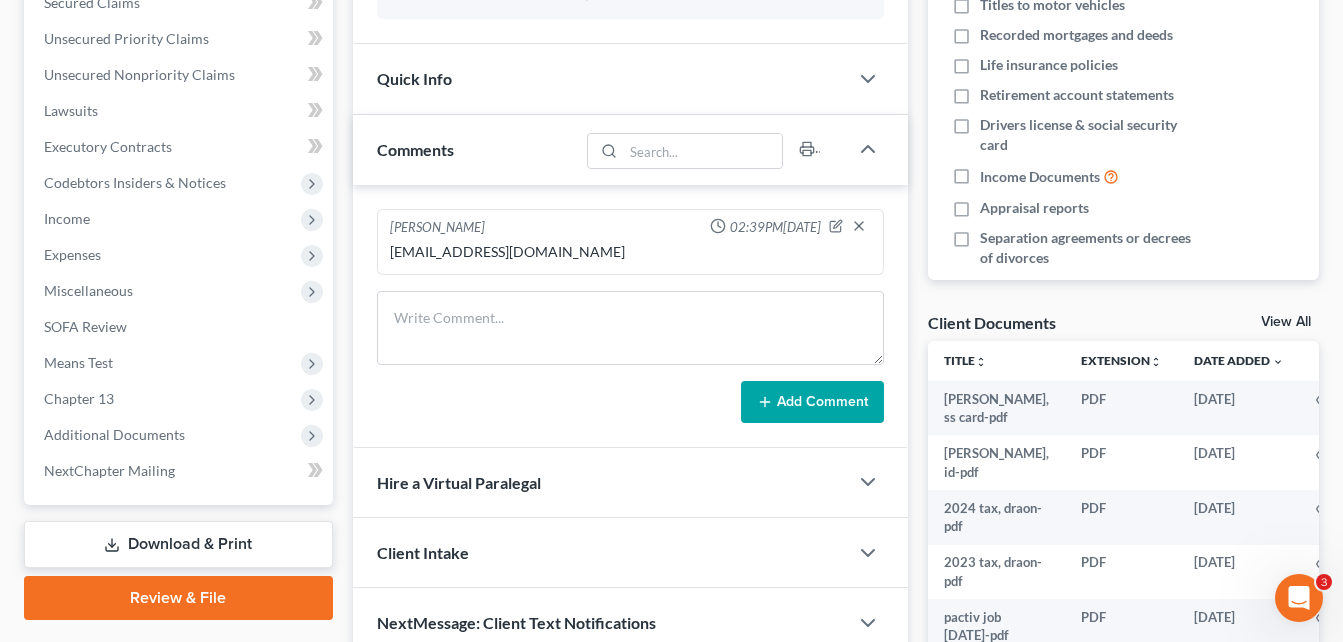 scroll, scrollTop: 480, scrollLeft: 0, axis: vertical 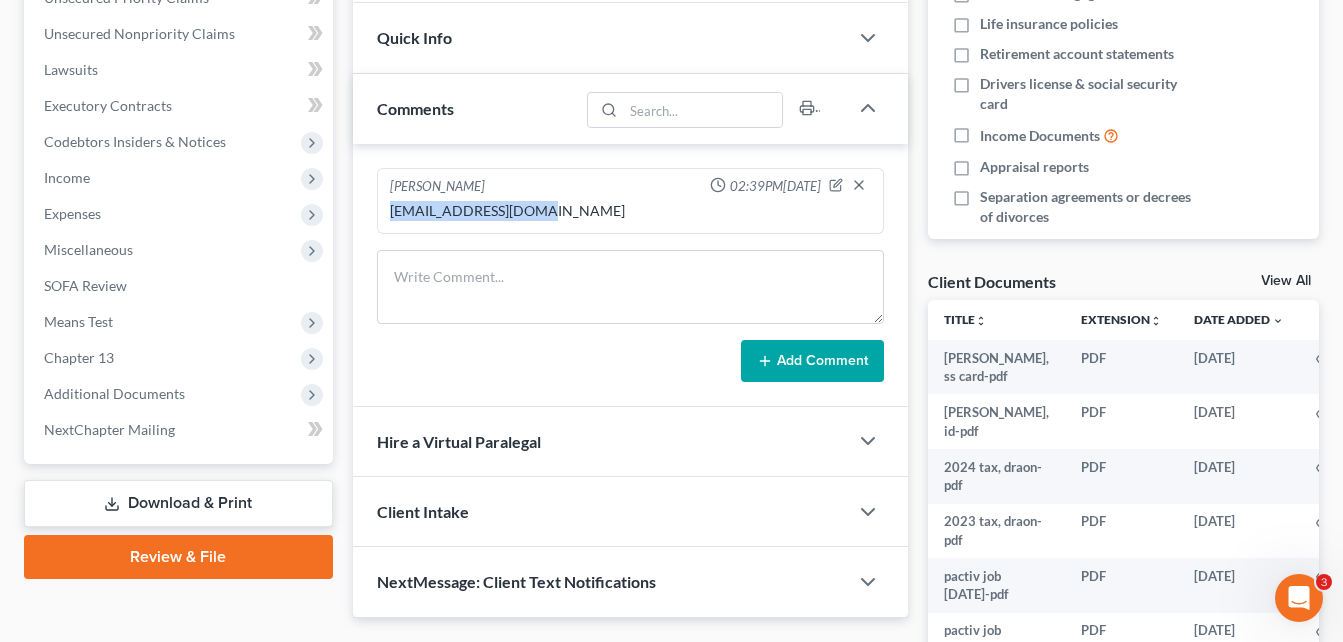 drag, startPoint x: 533, startPoint y: 212, endPoint x: 390, endPoint y: 212, distance: 143 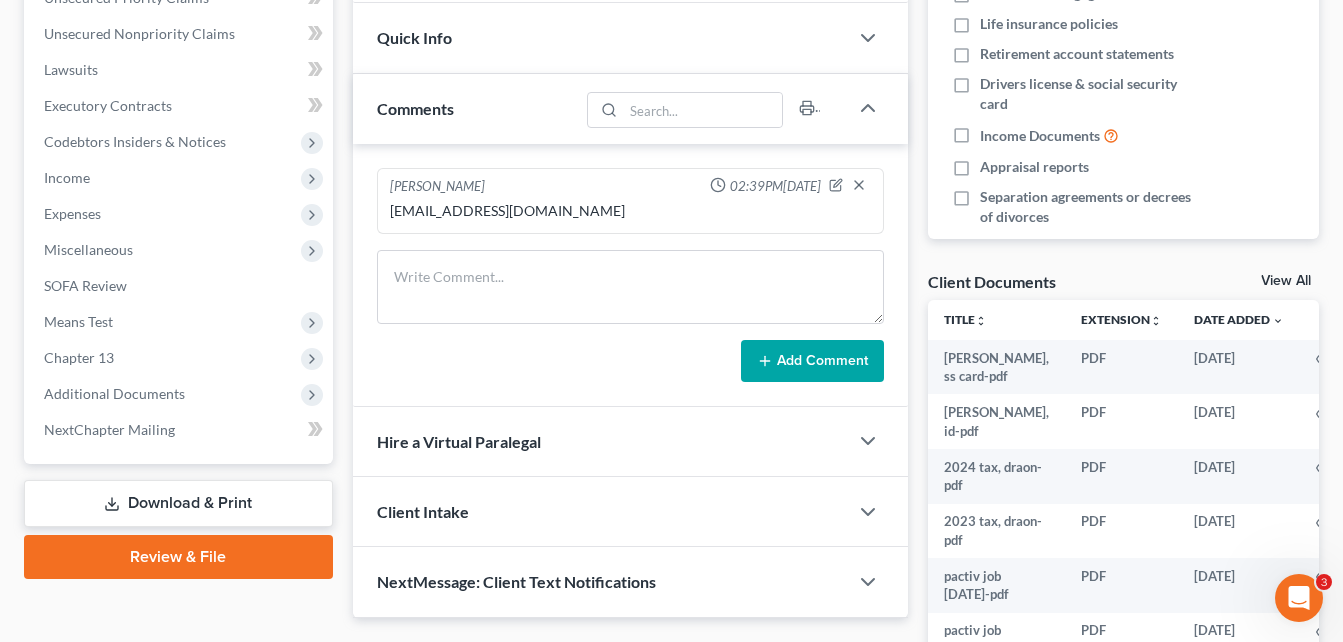 click on "Case Dashboard
Payments
Invoices
Payments
Payments
Credit Report
Client Profile" at bounding box center [178, 222] 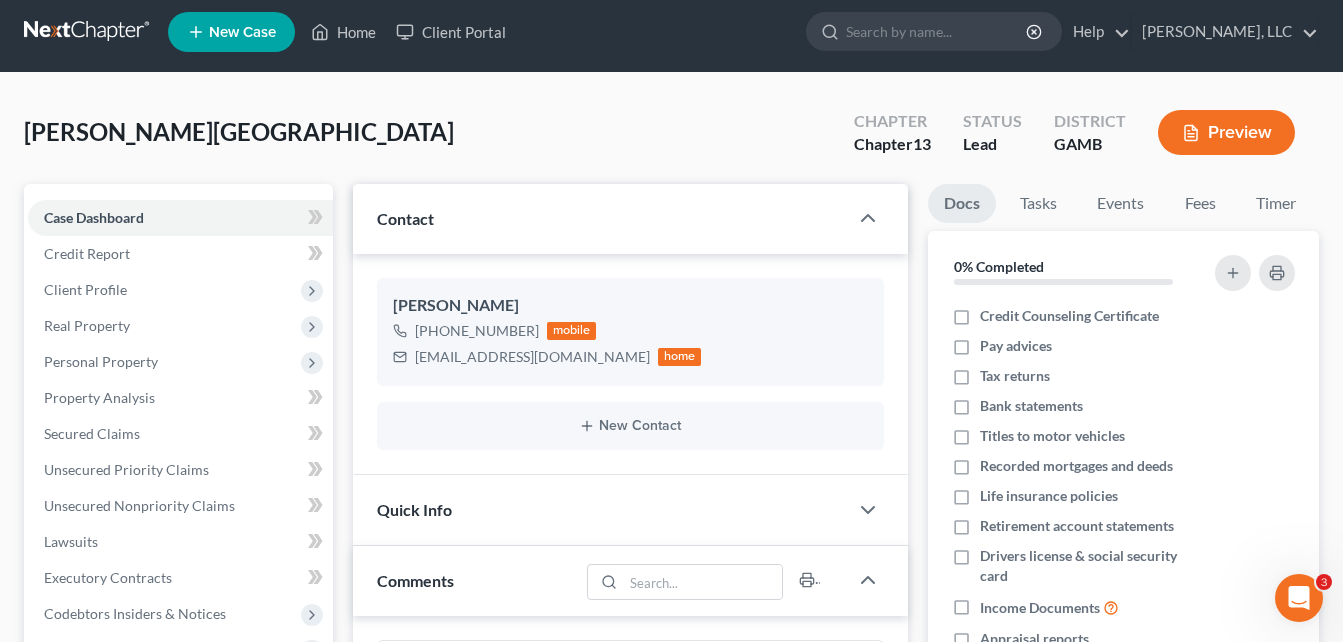 scroll, scrollTop: 0, scrollLeft: 0, axis: both 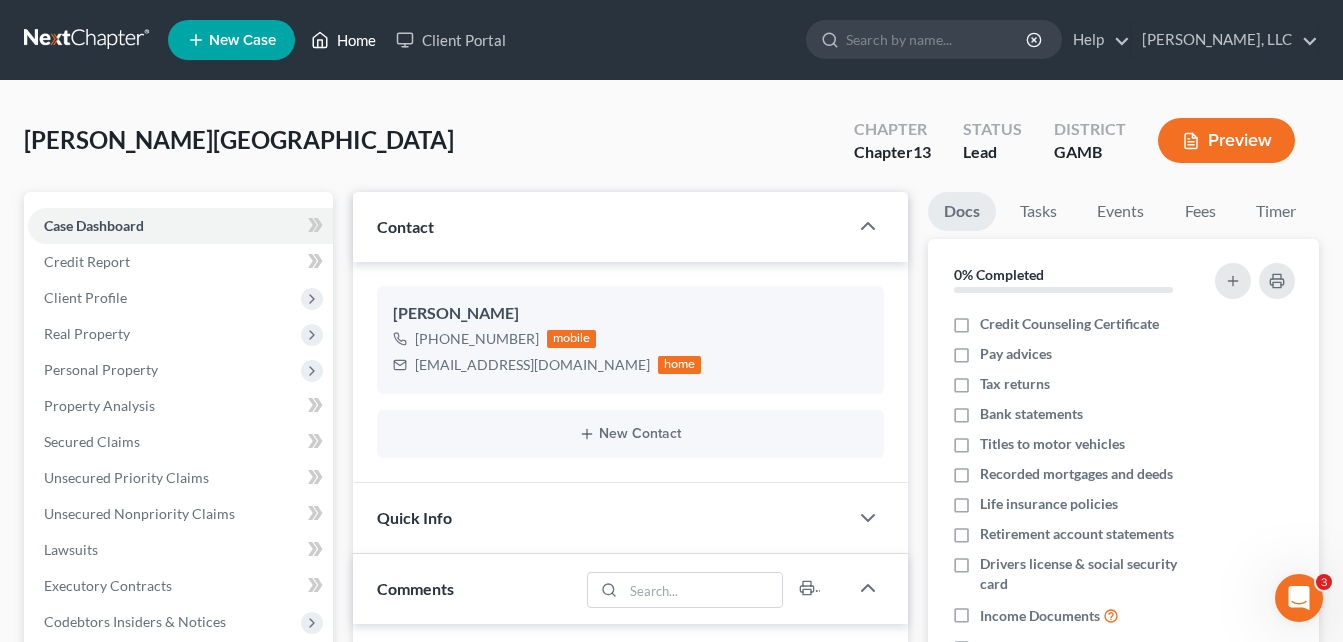 drag, startPoint x: 365, startPoint y: 45, endPoint x: 372, endPoint y: 75, distance: 30.805843 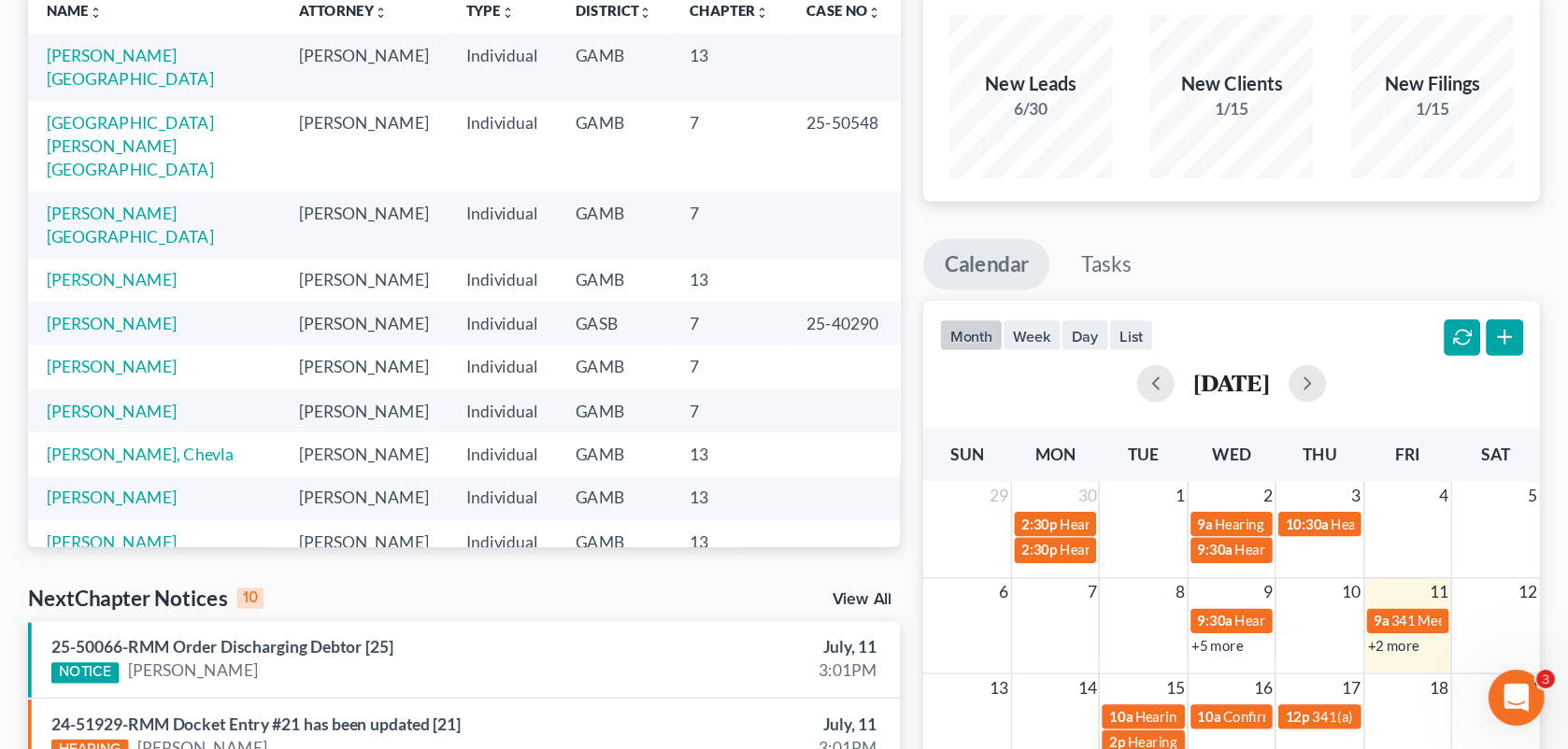 scroll, scrollTop: 149, scrollLeft: 0, axis: vertical 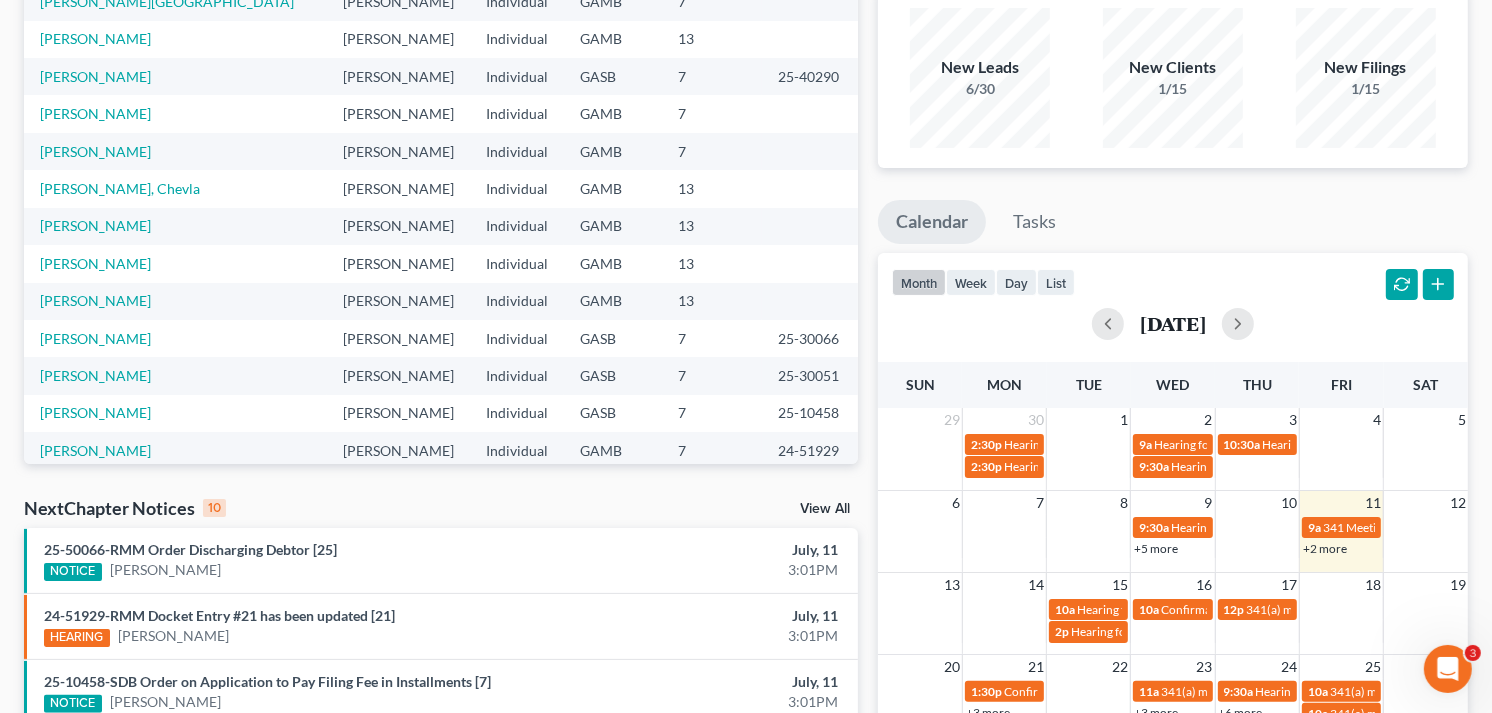 drag, startPoint x: 1588, startPoint y: 0, endPoint x: 871, endPoint y: 37, distance: 717.95404 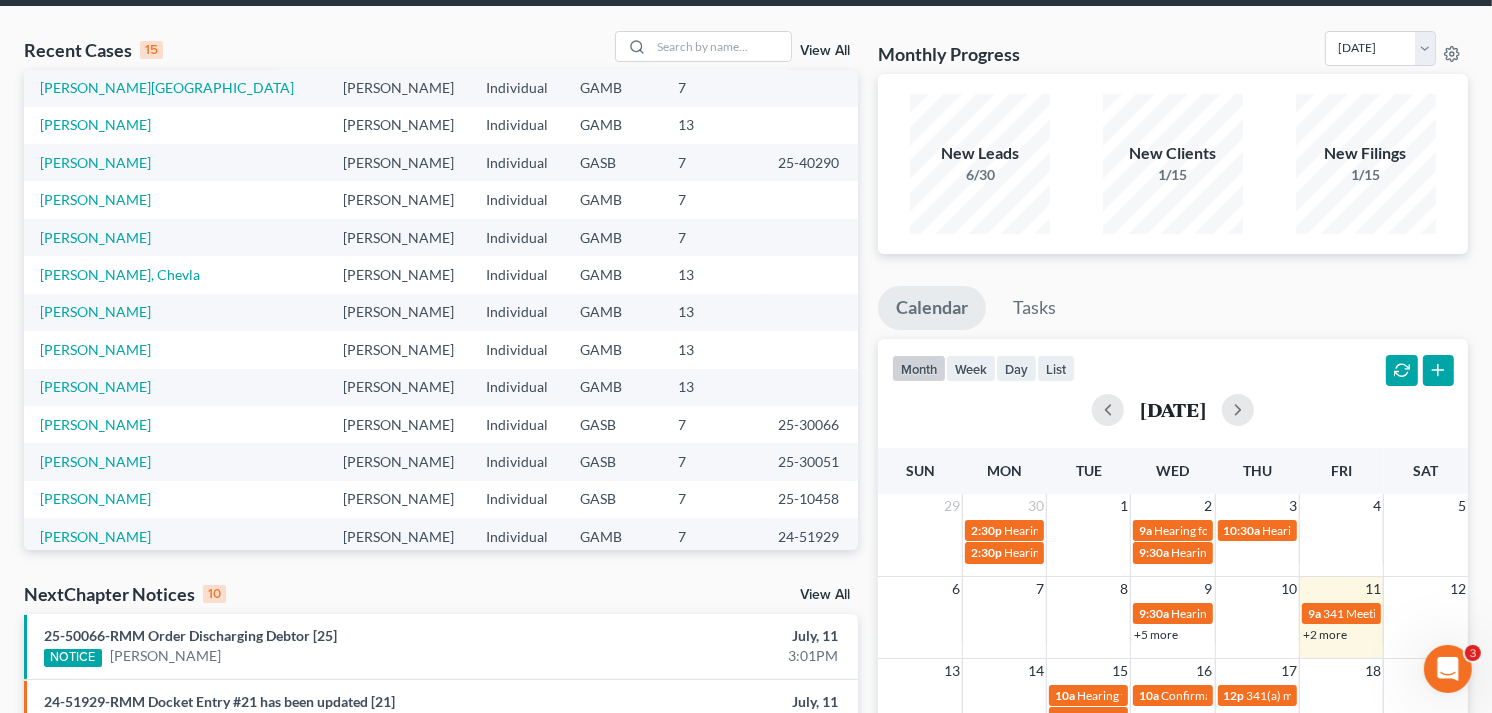 scroll, scrollTop: 0, scrollLeft: 0, axis: both 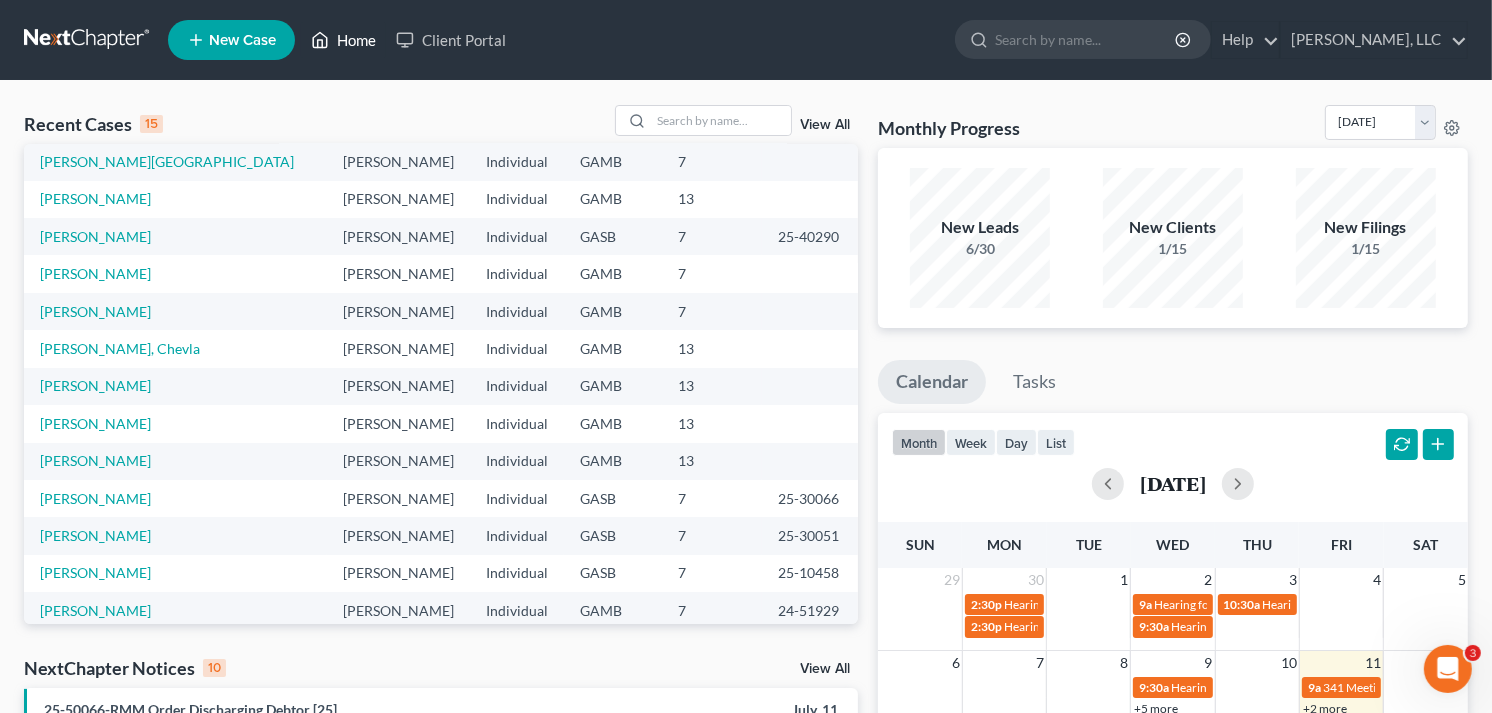 click on "Home" at bounding box center (343, 40) 